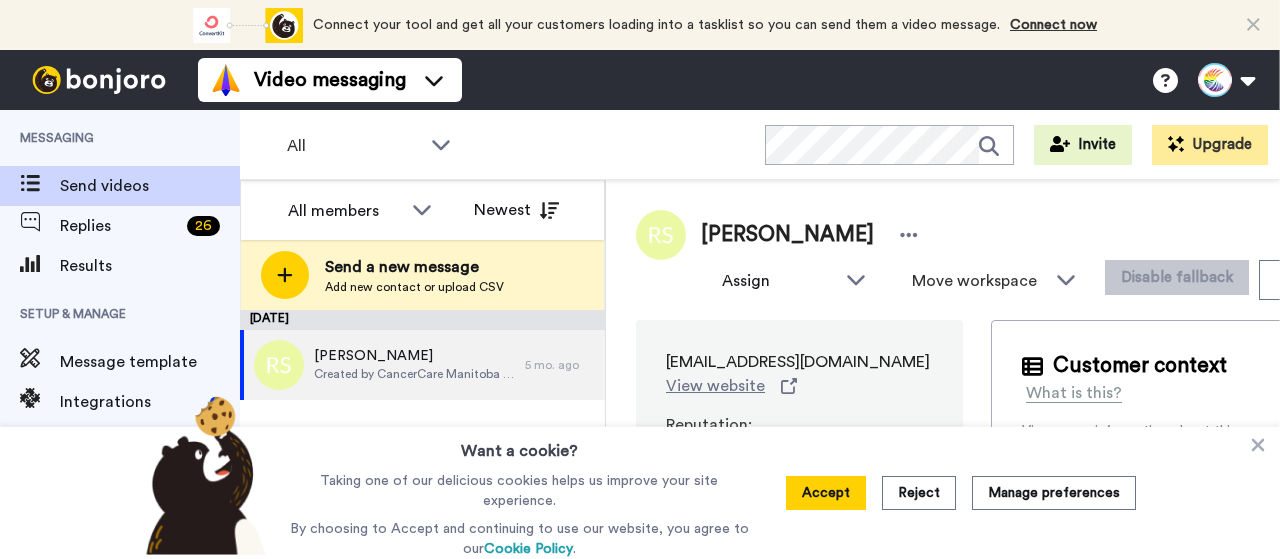 scroll, scrollTop: 0, scrollLeft: 0, axis: both 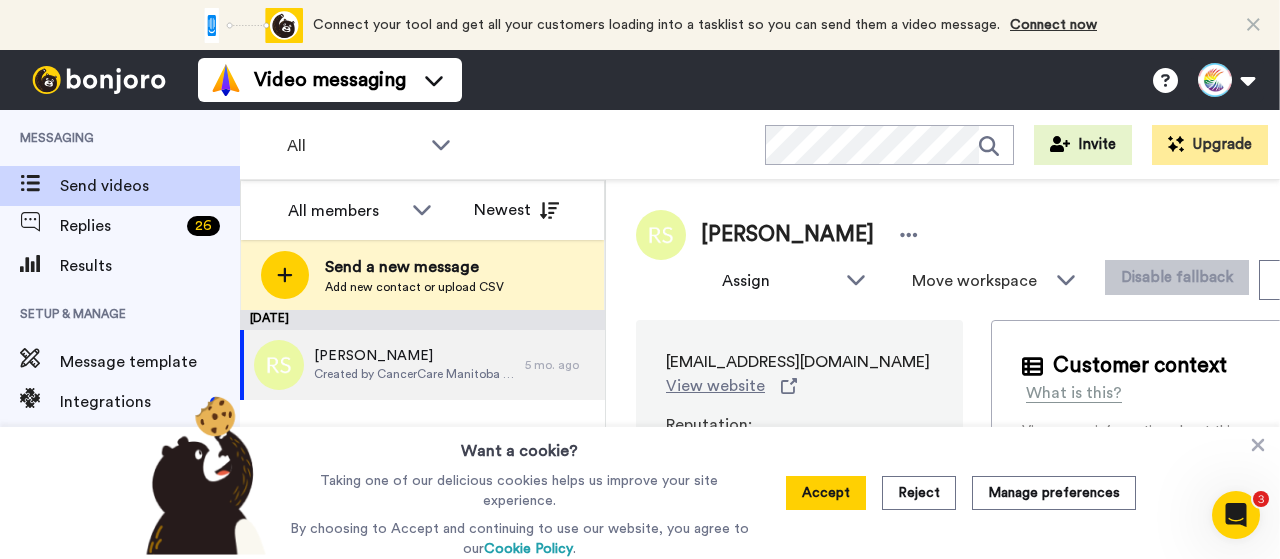 click on "All WORKSPACES View all All Default Task List Nicola's Migrated Workspace + Add a new workspace
Invite Upgrade" at bounding box center (760, 145) 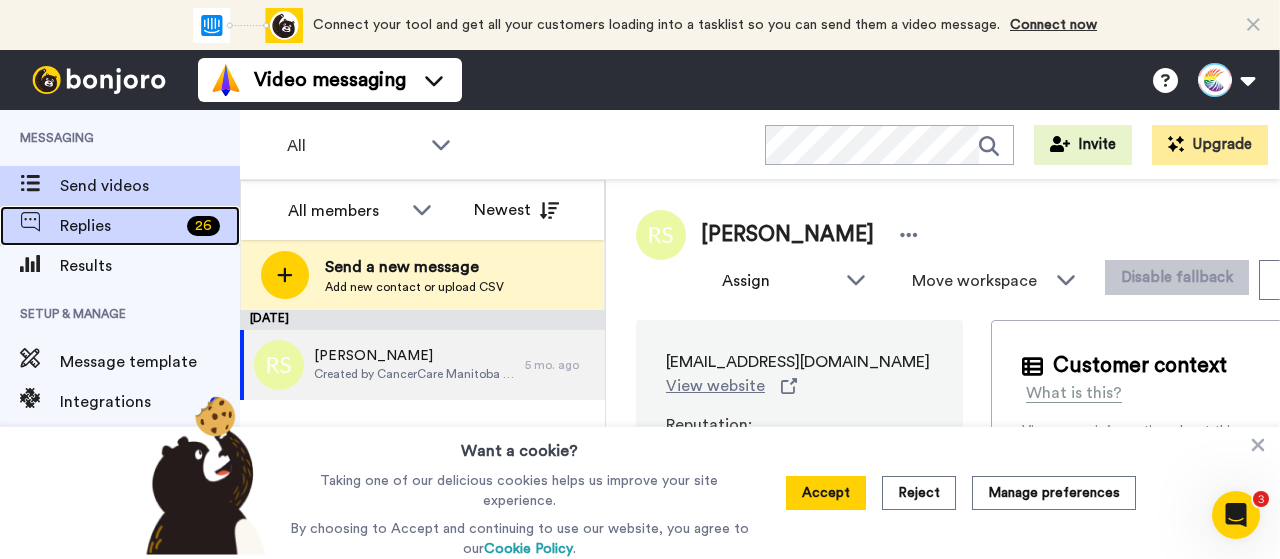 click on "Replies" at bounding box center (119, 226) 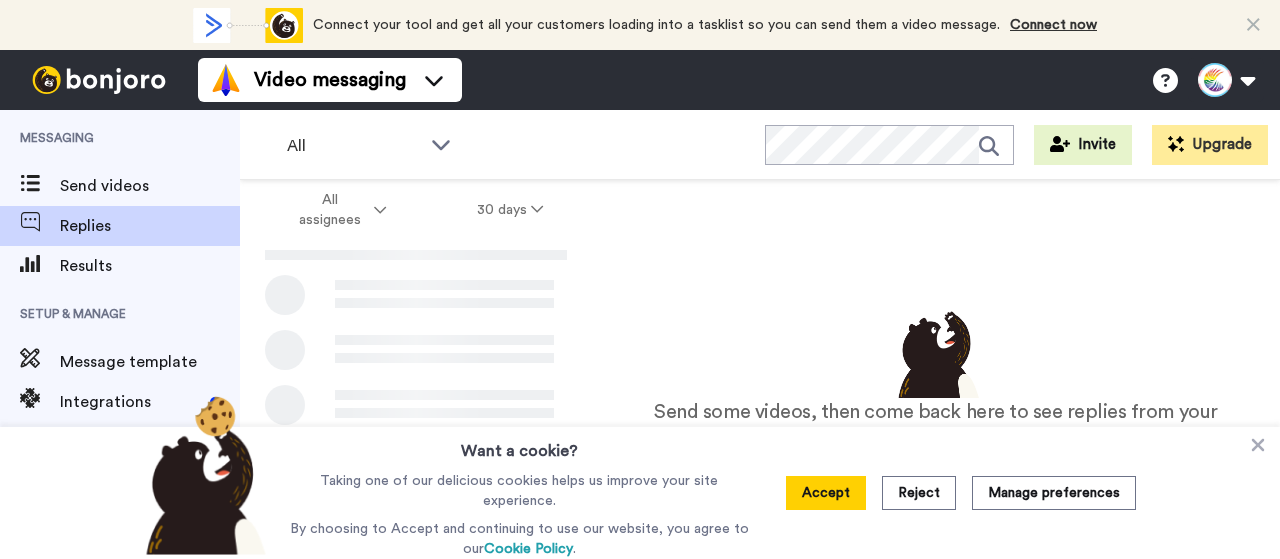 scroll, scrollTop: 0, scrollLeft: 0, axis: both 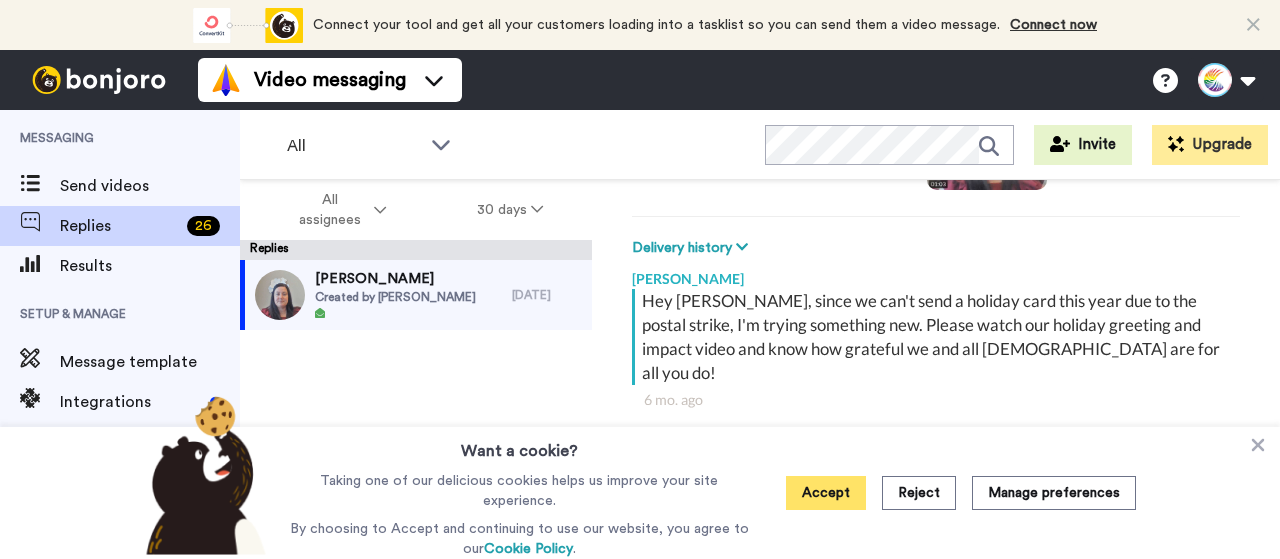 click on "Accept" at bounding box center [826, 493] 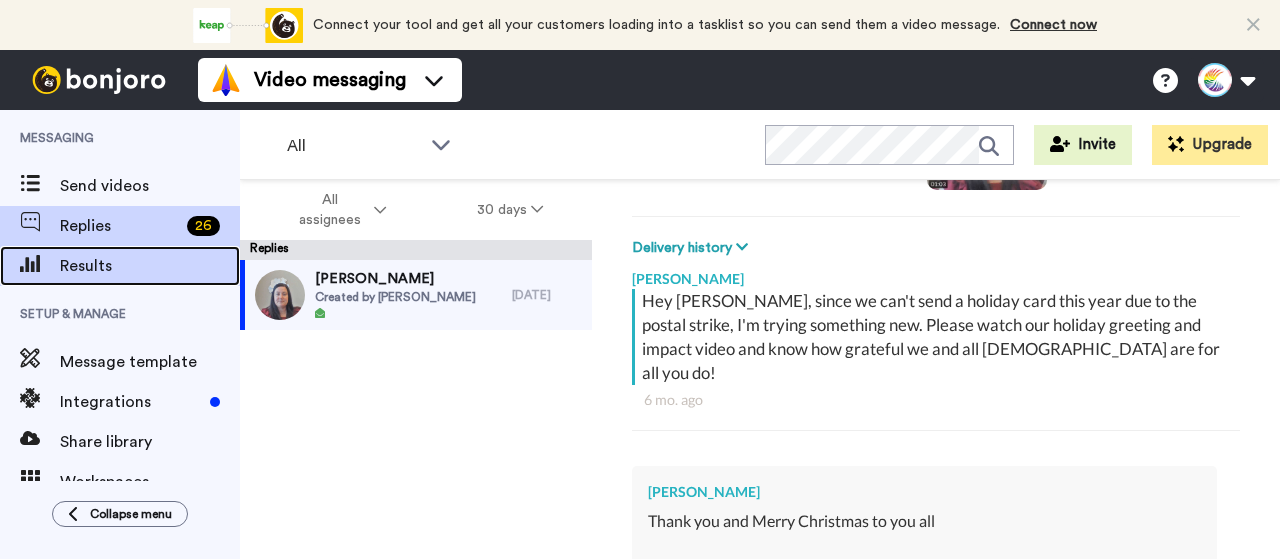 click on "Results" at bounding box center (150, 266) 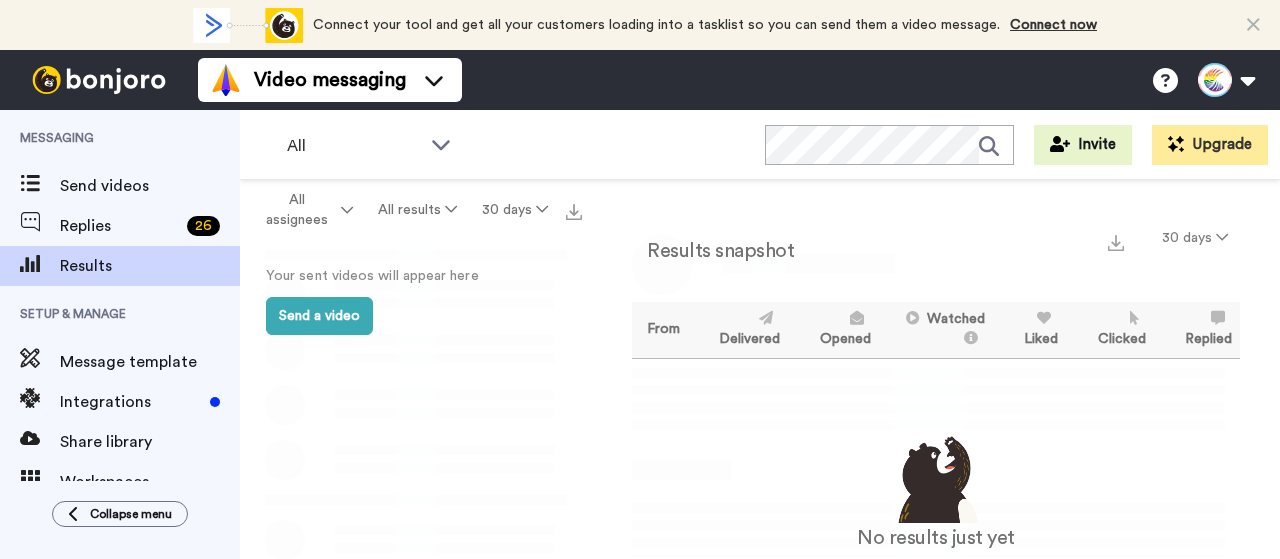 scroll, scrollTop: 0, scrollLeft: 0, axis: both 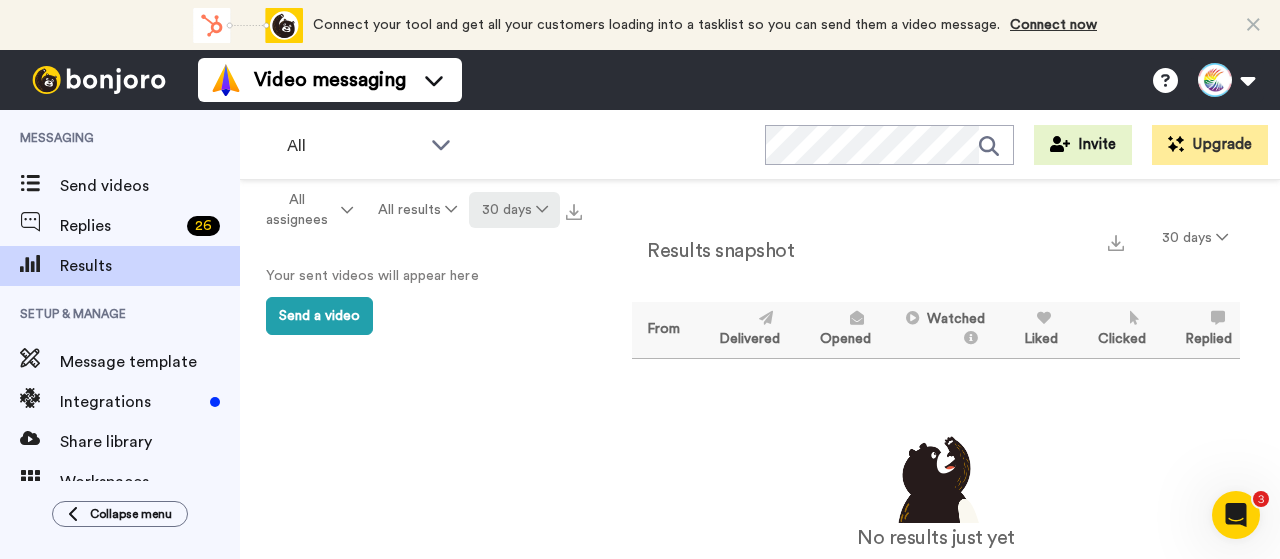 click on "30 days" at bounding box center (514, 210) 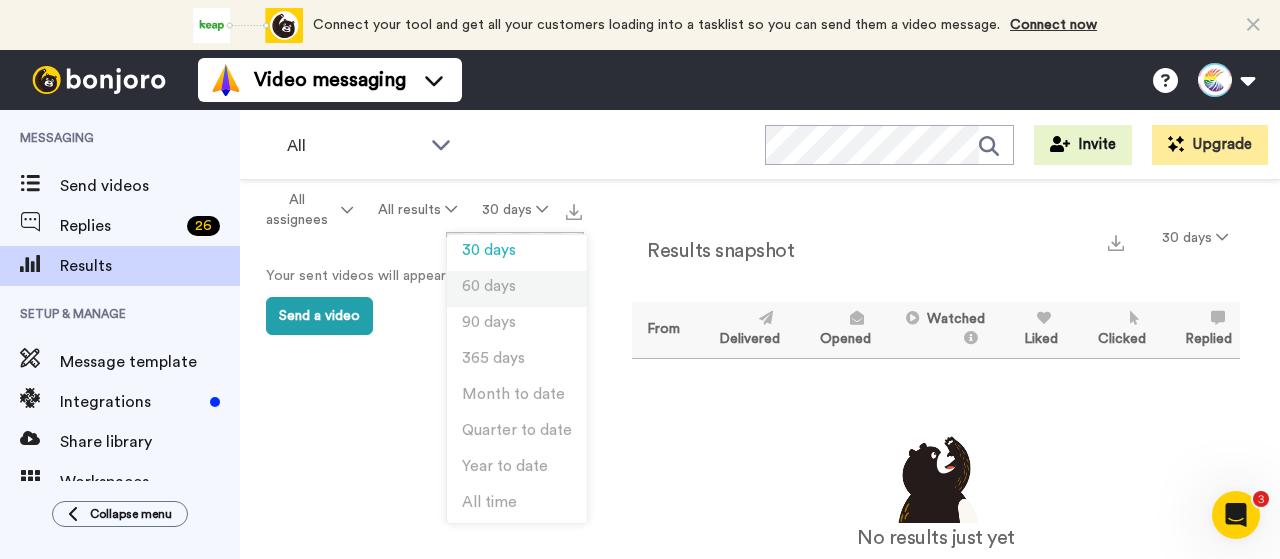 click on "60 days" at bounding box center [489, 286] 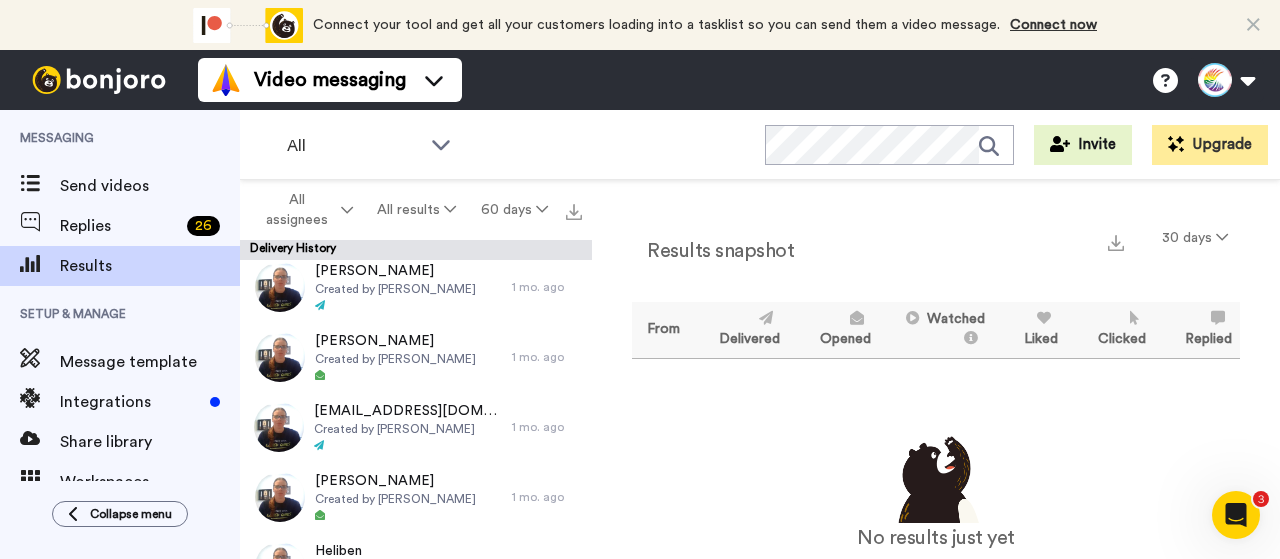 scroll, scrollTop: 600, scrollLeft: 0, axis: vertical 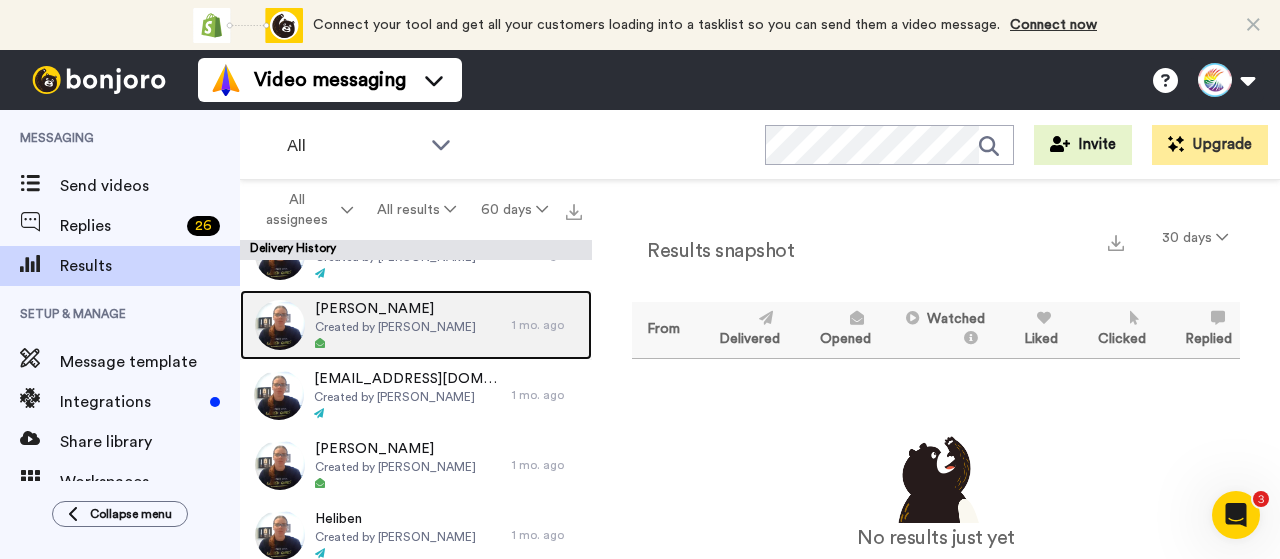 click on "Created by Sharon Loewen" at bounding box center (395, 327) 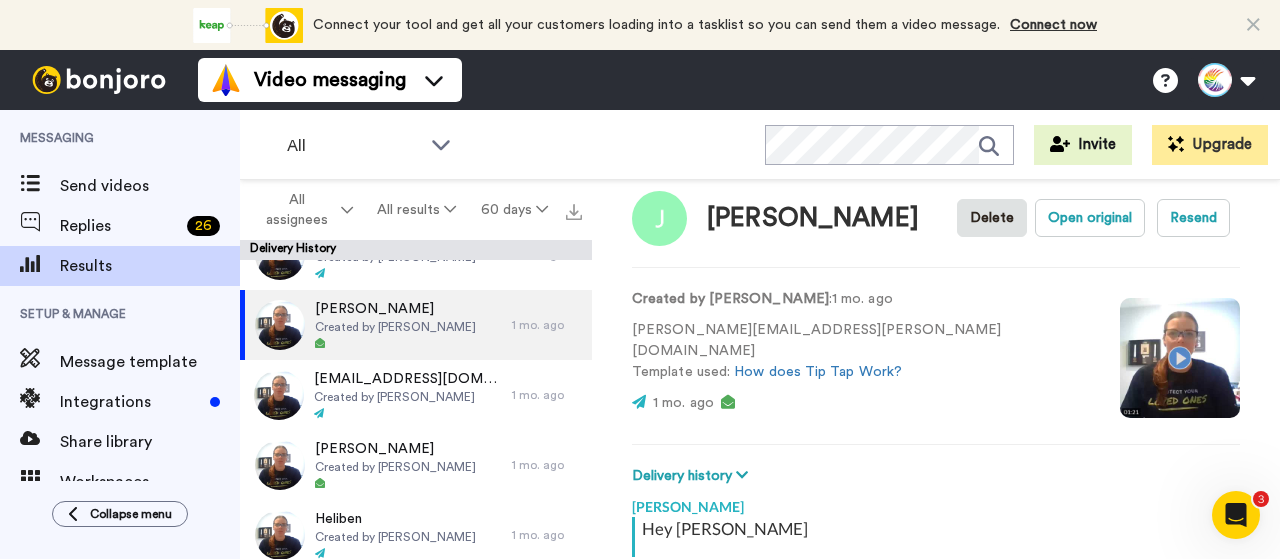 scroll, scrollTop: 0, scrollLeft: 0, axis: both 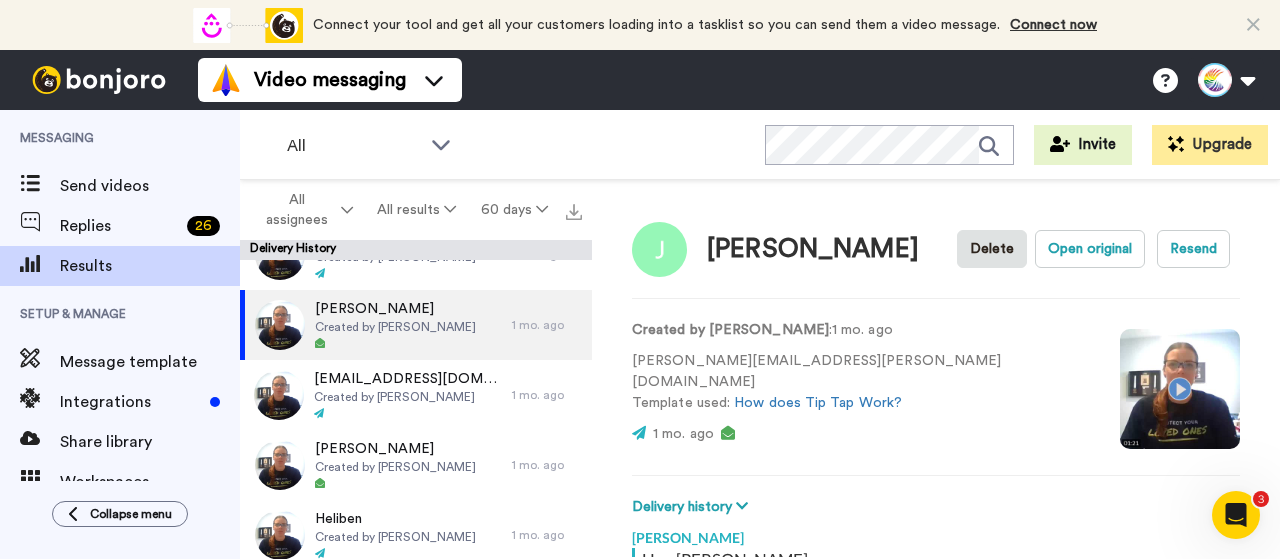 click at bounding box center (1180, 389) 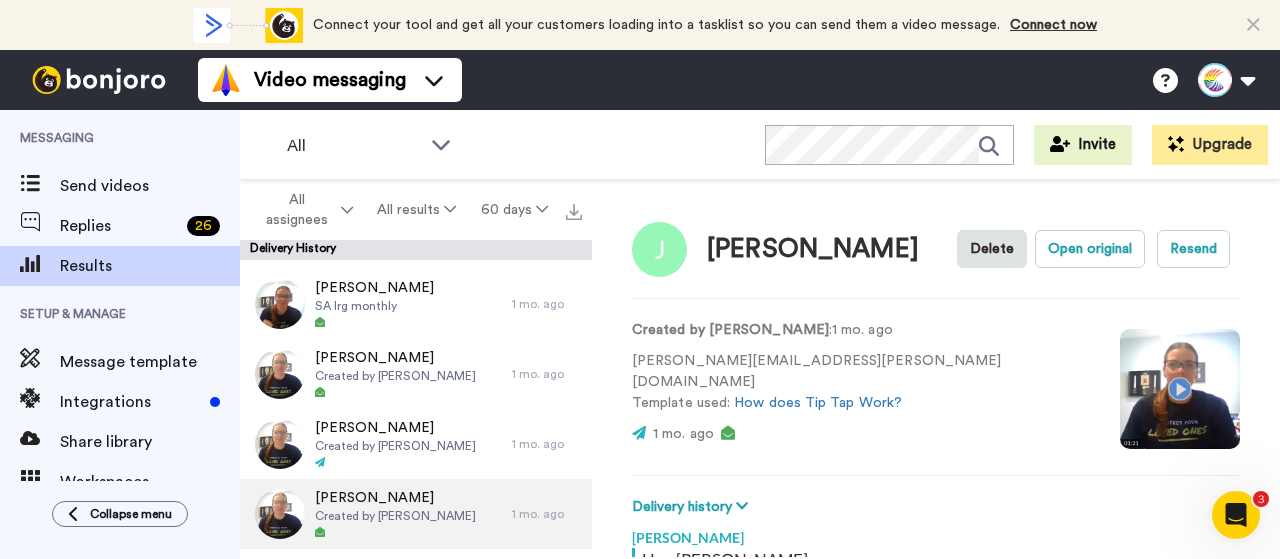 scroll, scrollTop: 4950, scrollLeft: 0, axis: vertical 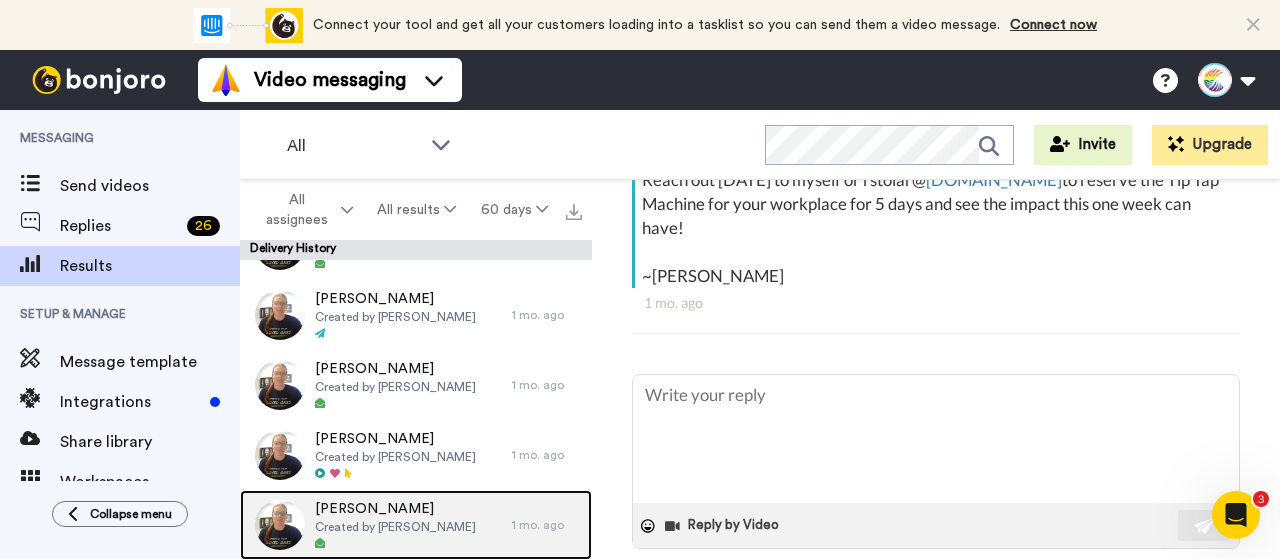 click on "Janine Milani" at bounding box center (395, 509) 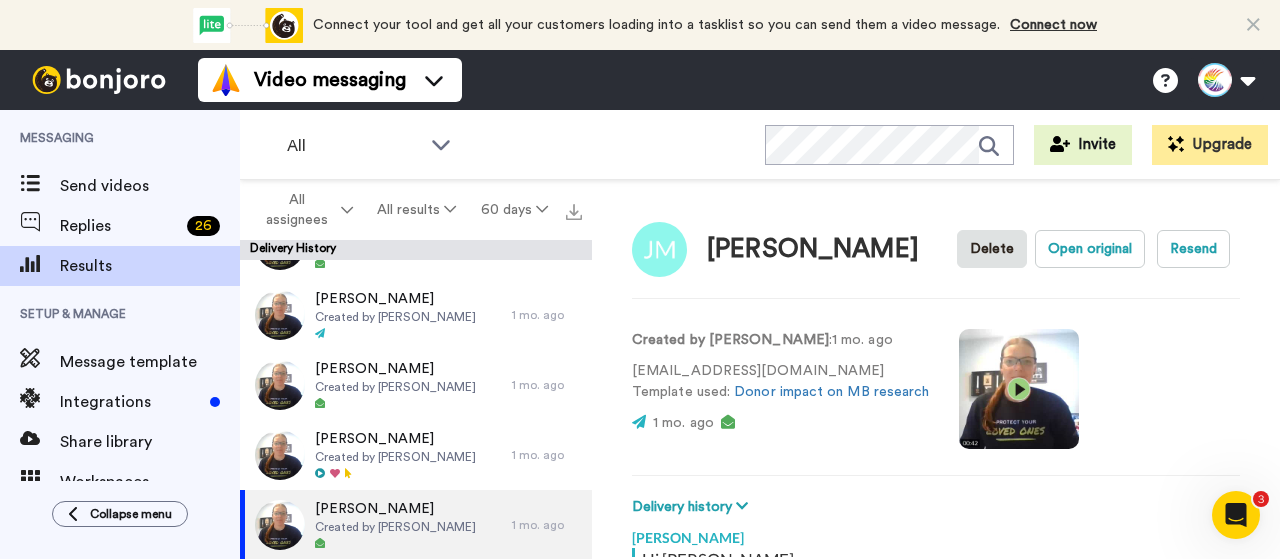 scroll, scrollTop: 0, scrollLeft: 0, axis: both 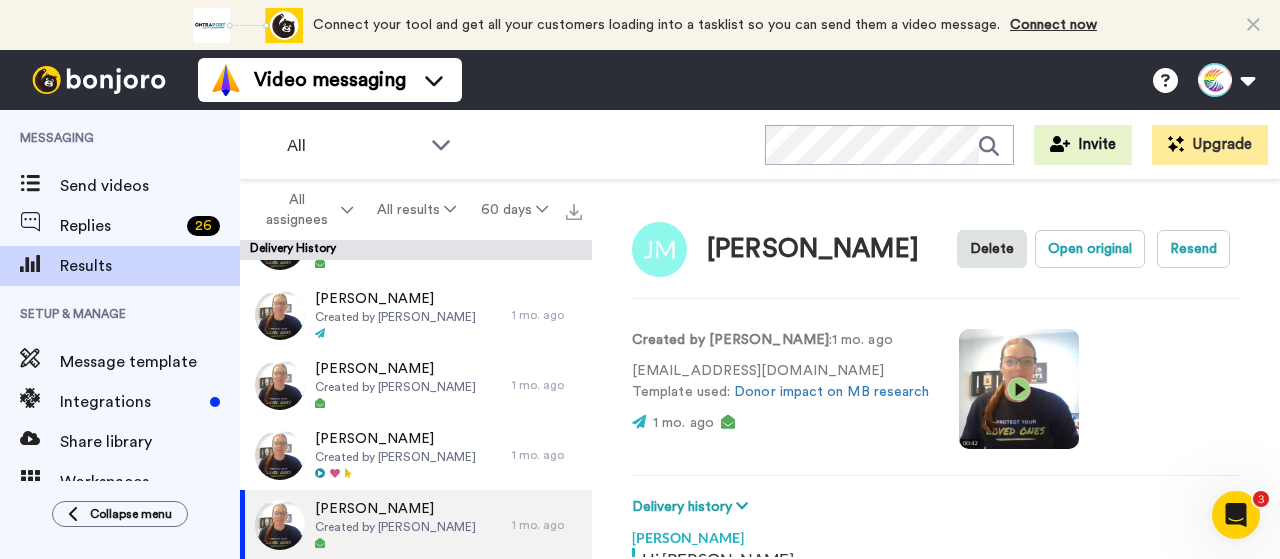 click at bounding box center [1019, 389] 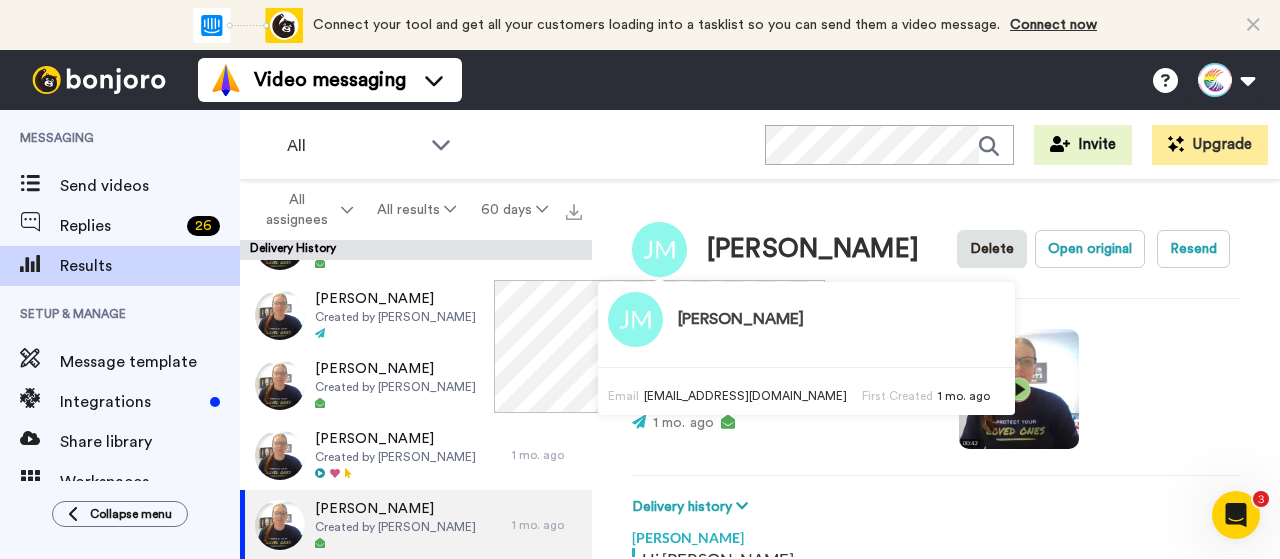 click at bounding box center (1019, 389) 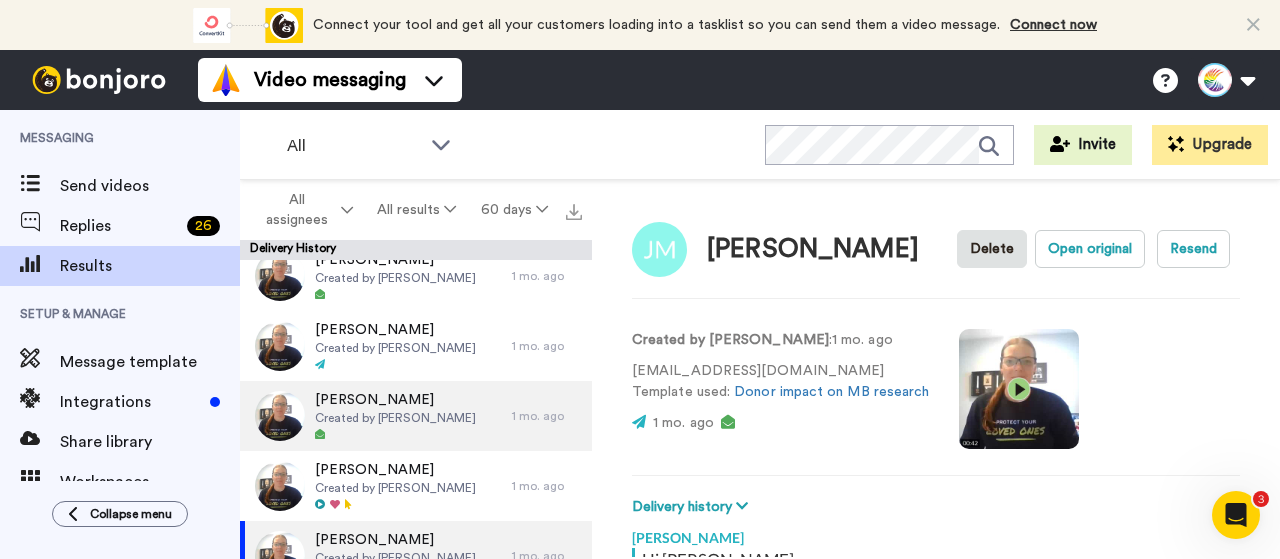 scroll, scrollTop: 4950, scrollLeft: 0, axis: vertical 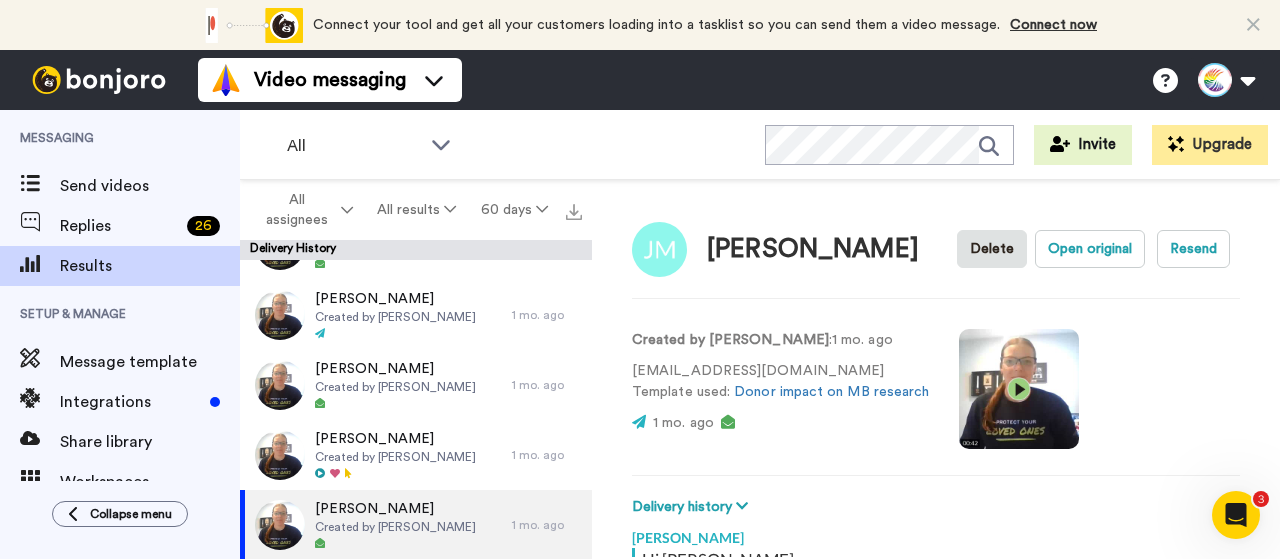type on "x" 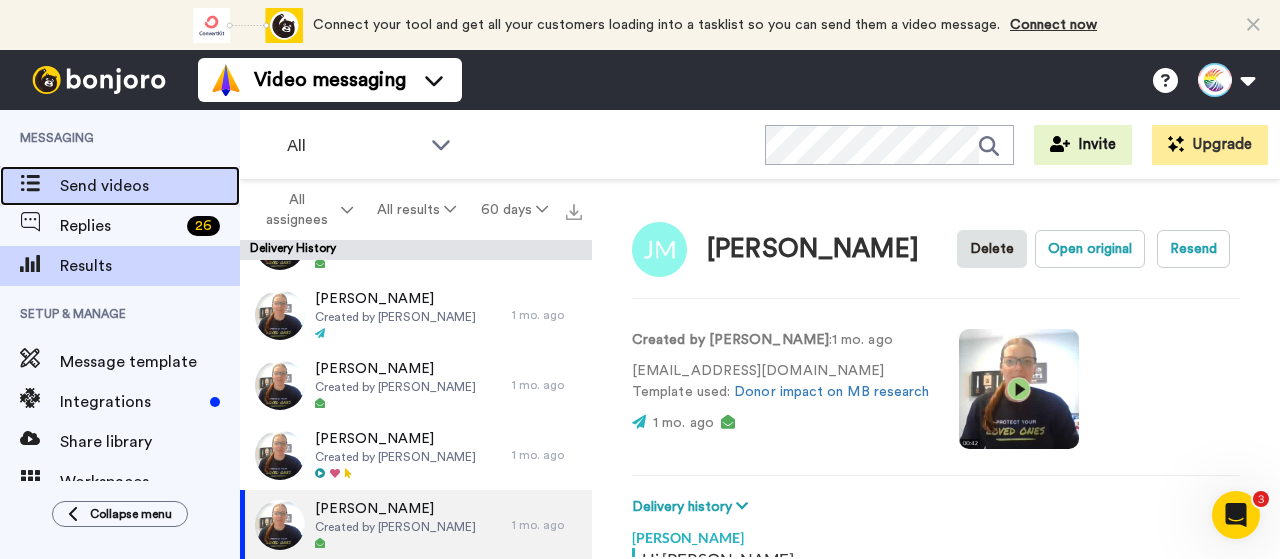 click on "Send videos" at bounding box center (150, 186) 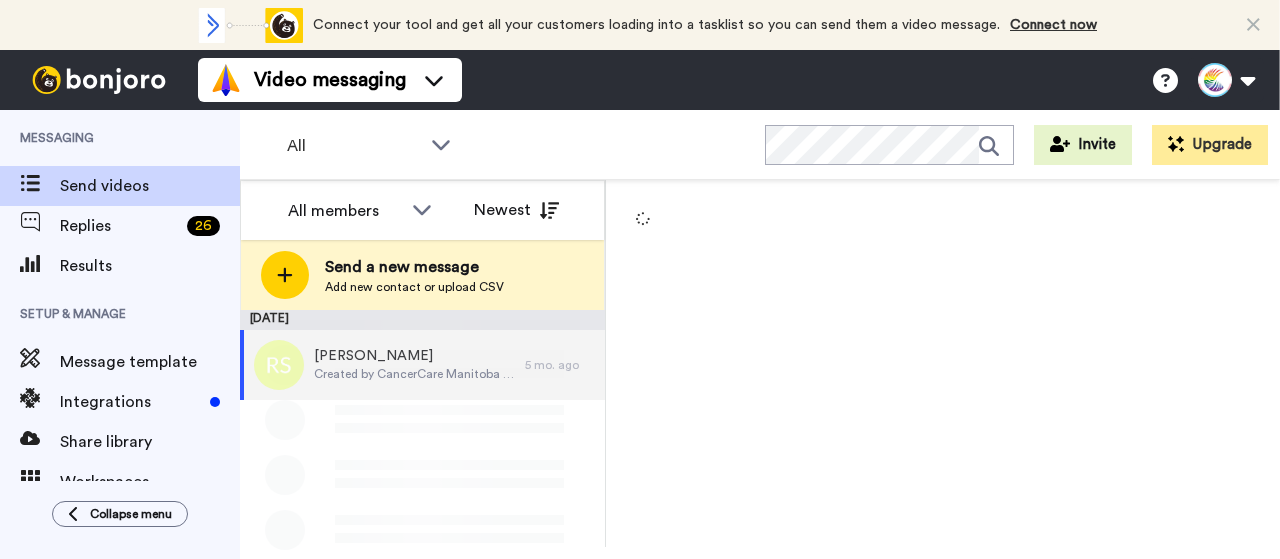 scroll, scrollTop: 0, scrollLeft: 0, axis: both 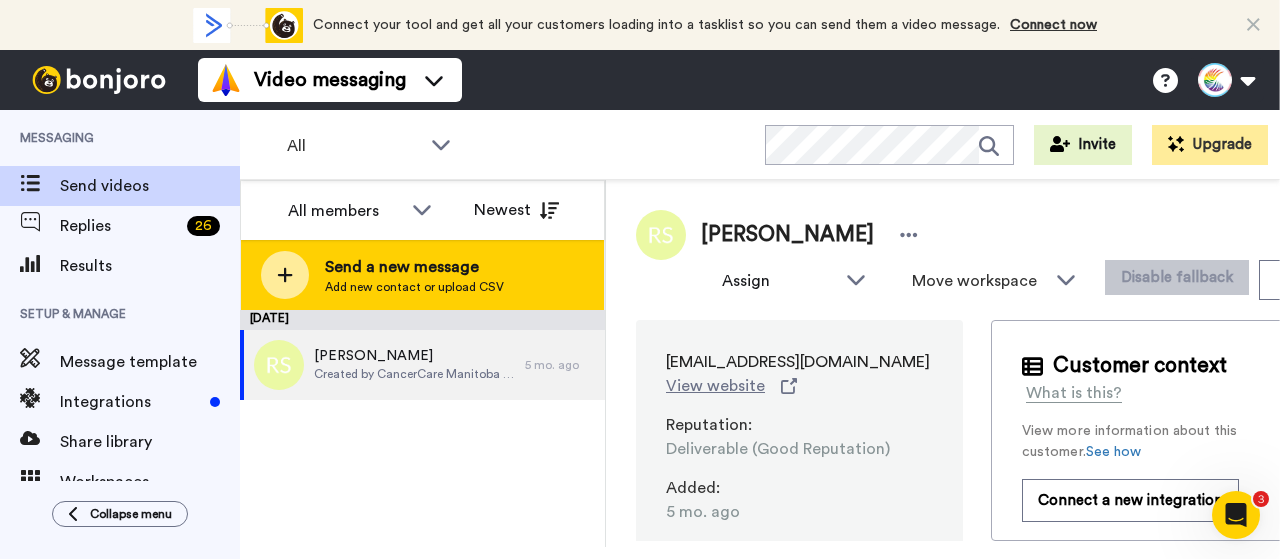 click on "Send a new message" at bounding box center (414, 267) 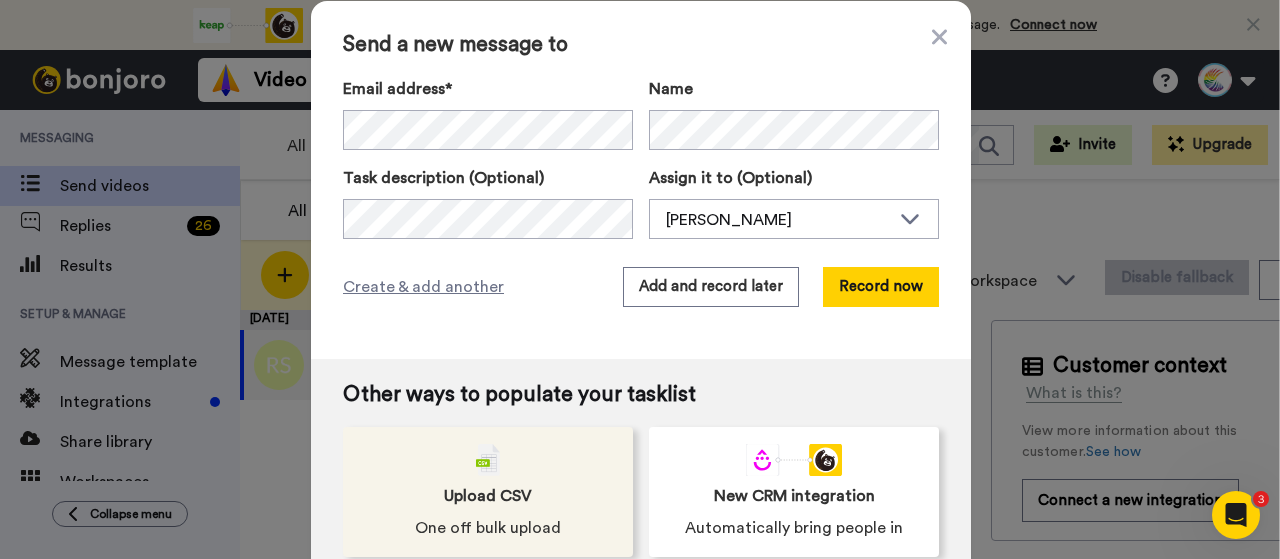click on "Upload CSV One off bulk upload" at bounding box center [488, 492] 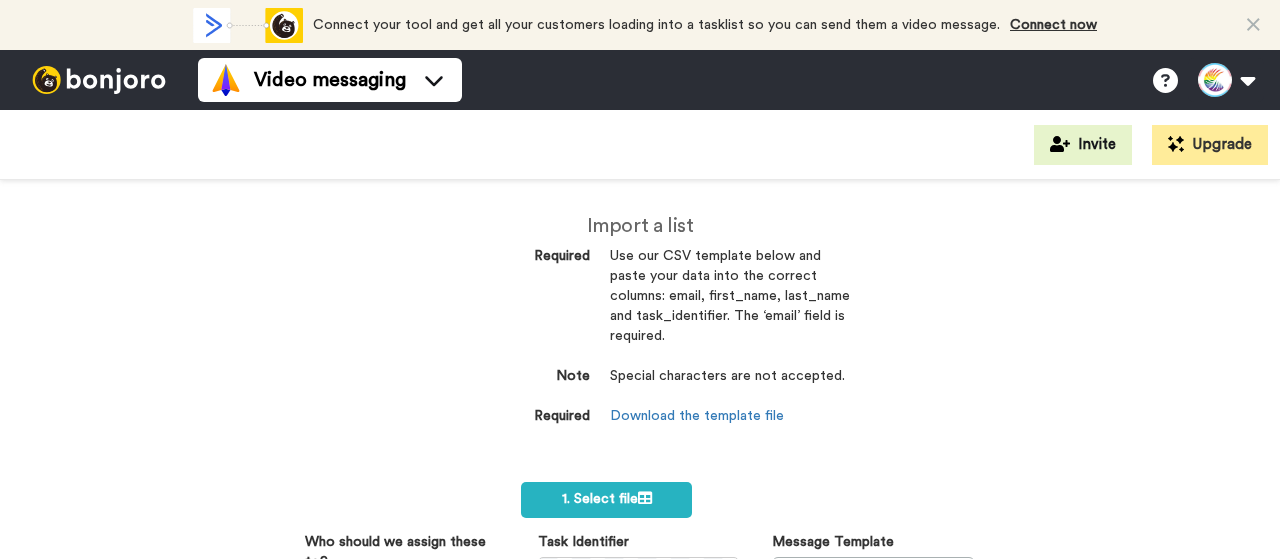 scroll, scrollTop: 0, scrollLeft: 0, axis: both 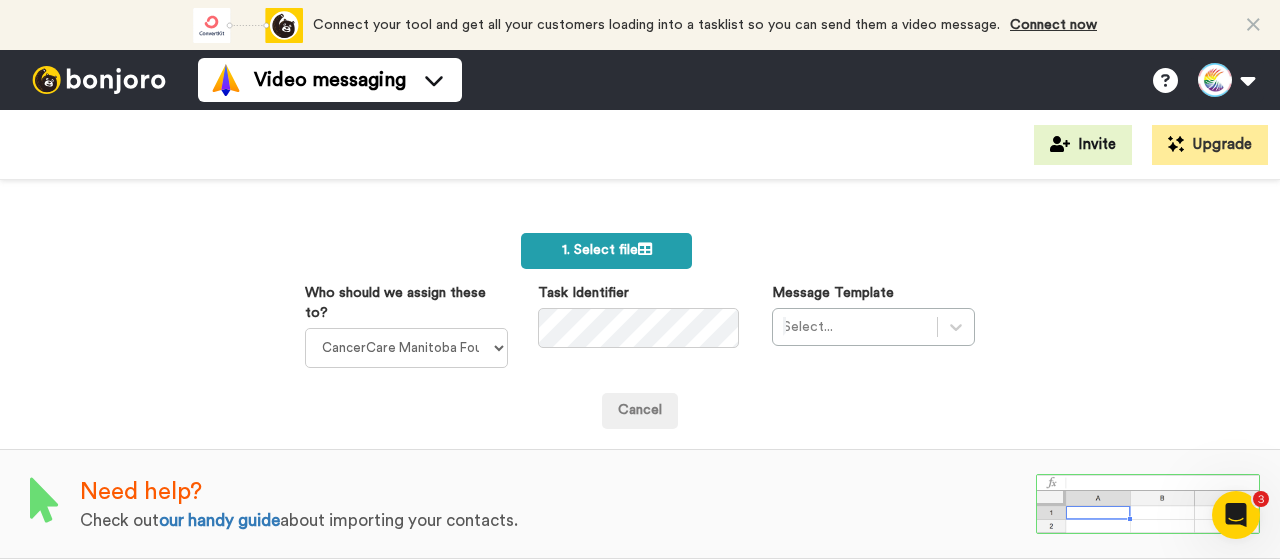 click on "1. Select file" at bounding box center [607, 250] 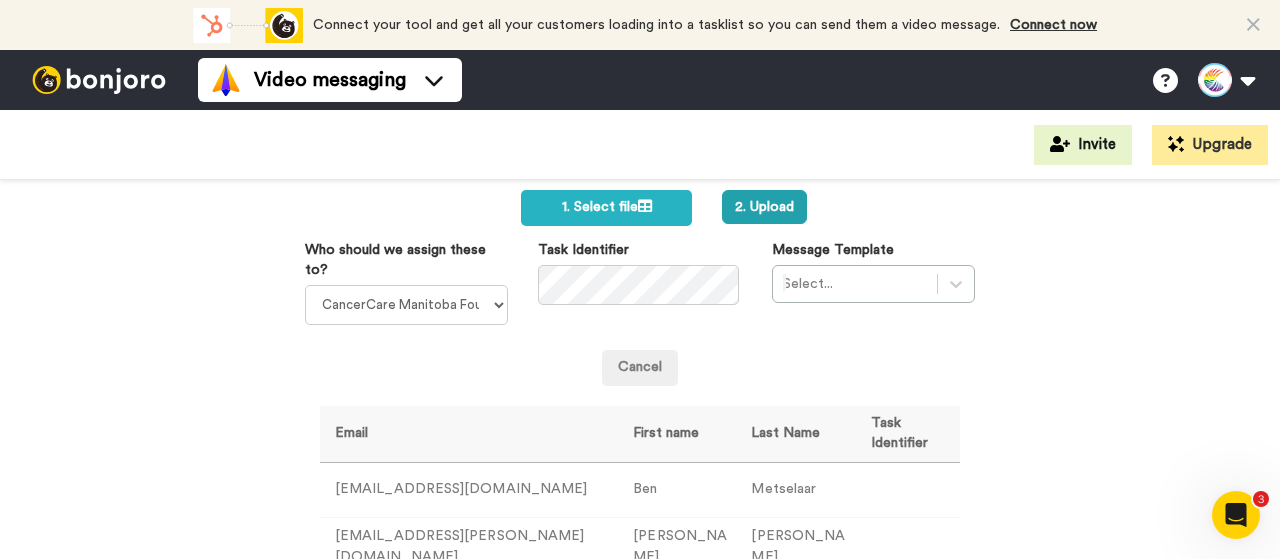 scroll, scrollTop: 260, scrollLeft: 0, axis: vertical 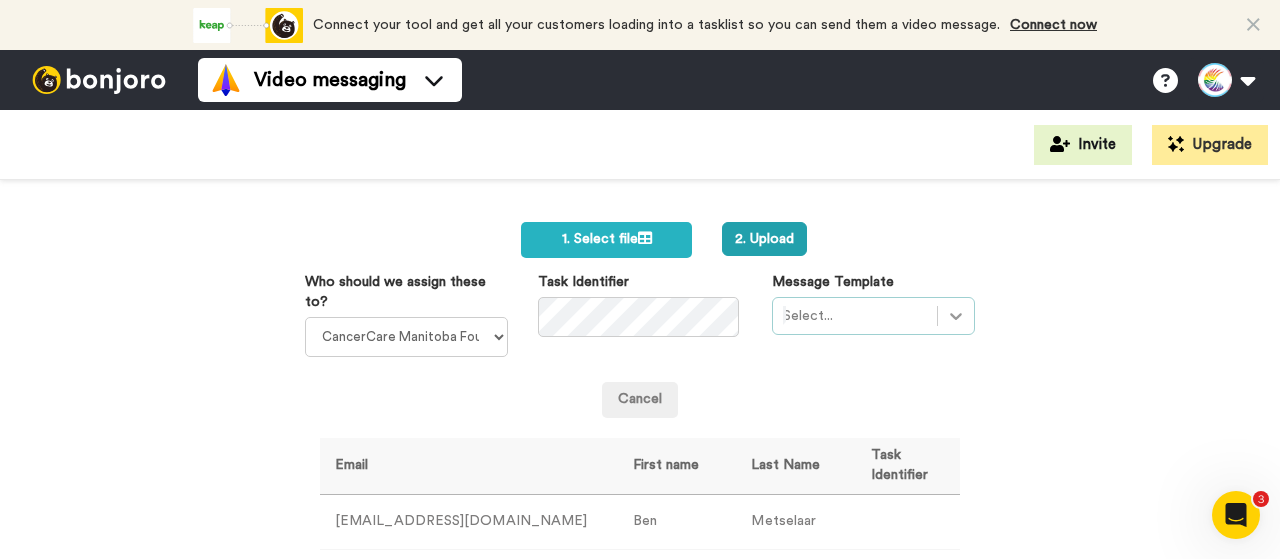 click on "Select..." at bounding box center [873, 316] 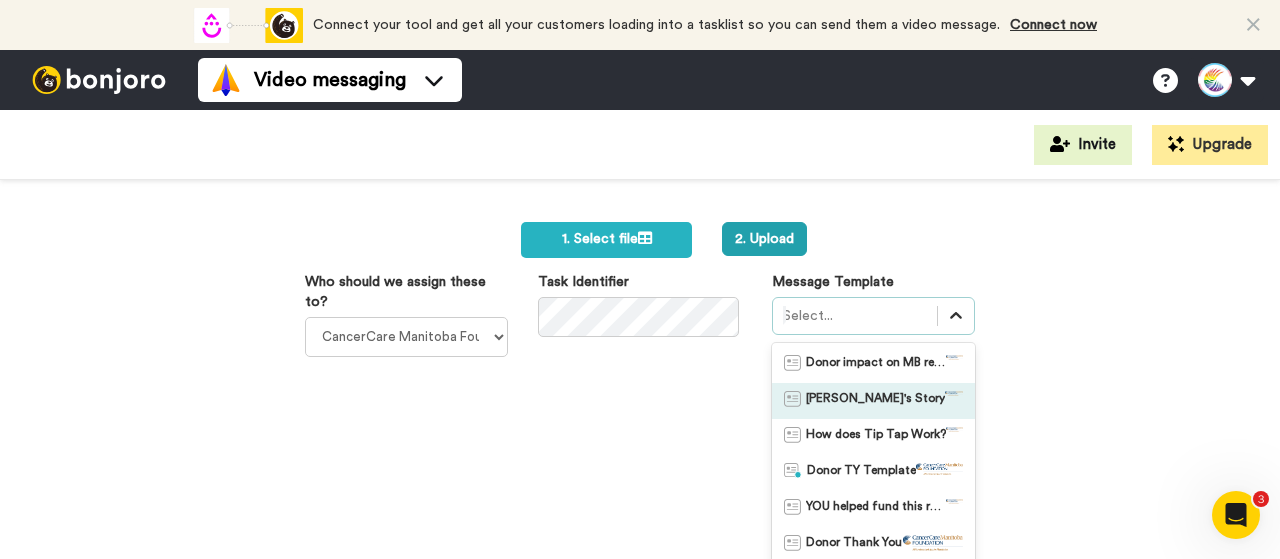 scroll, scrollTop: 351, scrollLeft: 0, axis: vertical 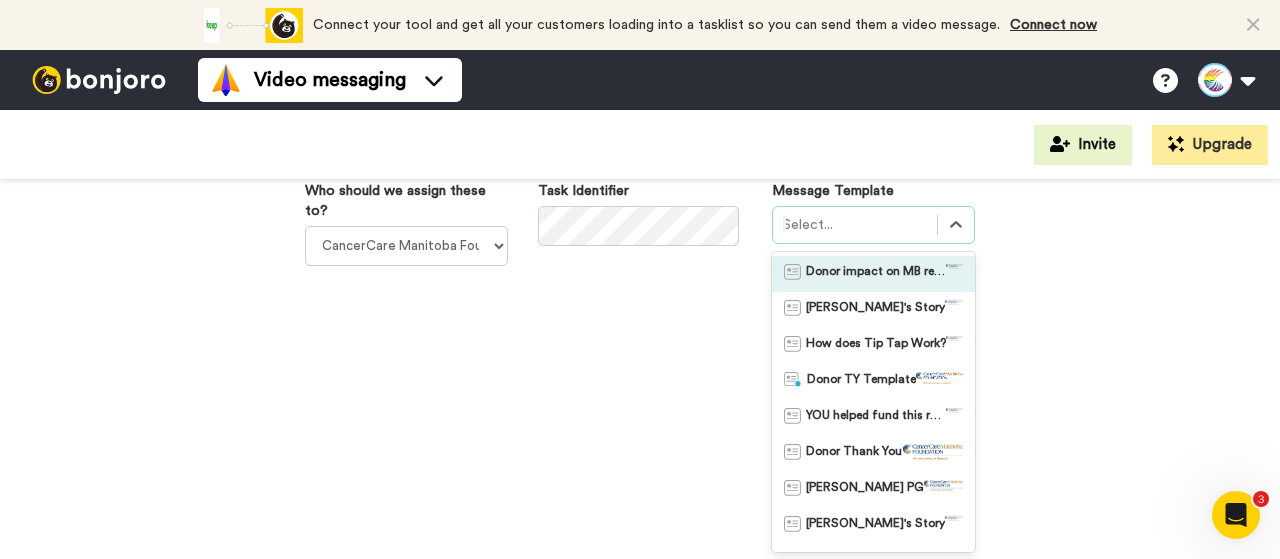 click on "Donor impact on MB research" at bounding box center (876, 274) 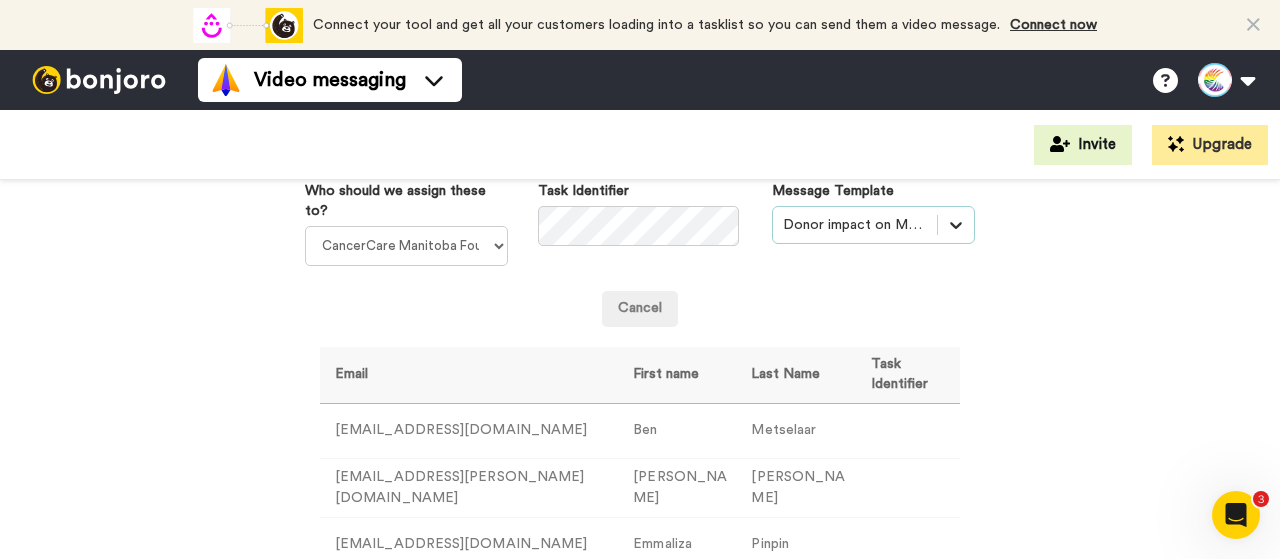 click 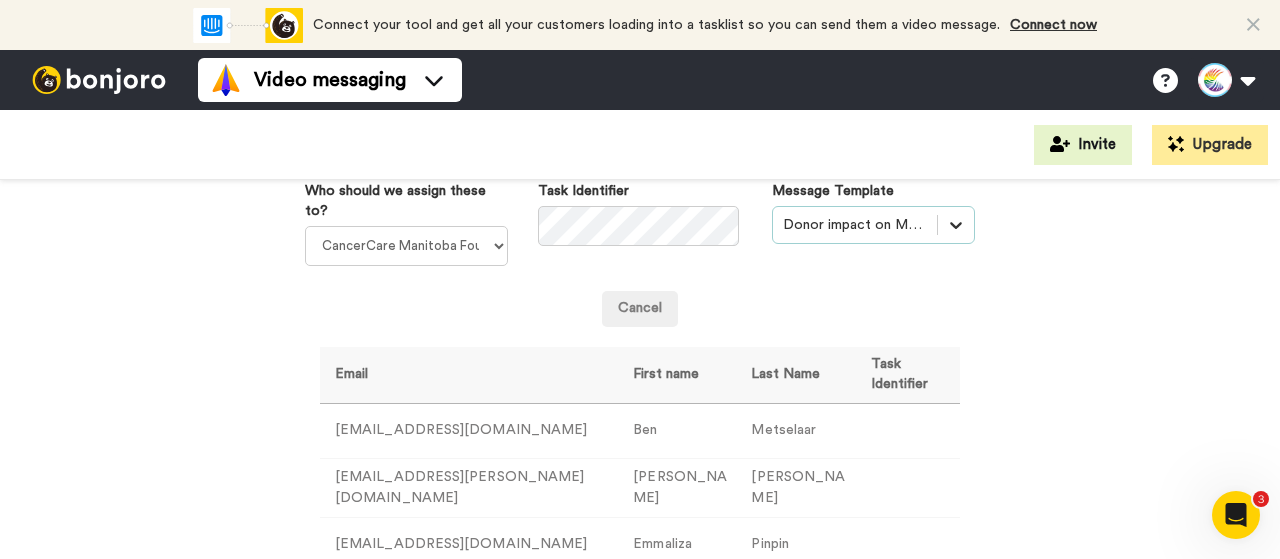 click 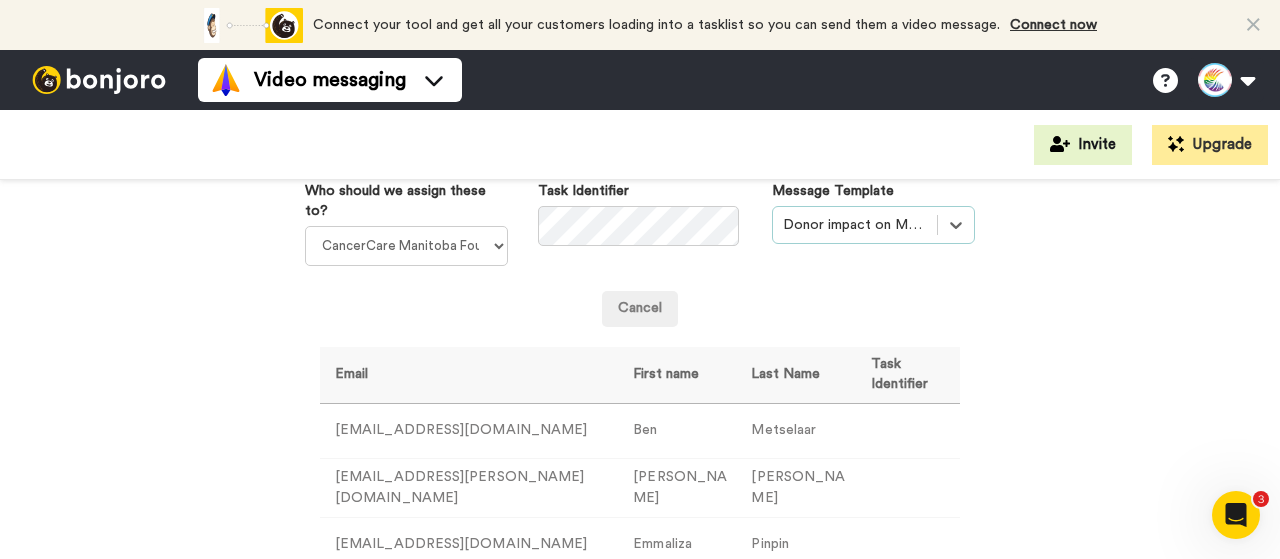 click on "Import a list
Required
Use our CSV template below and paste your data into the correct columns: email, first_name, last_name and task_identifier. The ‘email’ field is required.
Note
Special characters are not accepted.
Required
Download the template file
1. Select file
2. Upload
Who should we assign these to?
CancerCare Manitoba Foundation Sherelle Kwan" at bounding box center (640, 369) 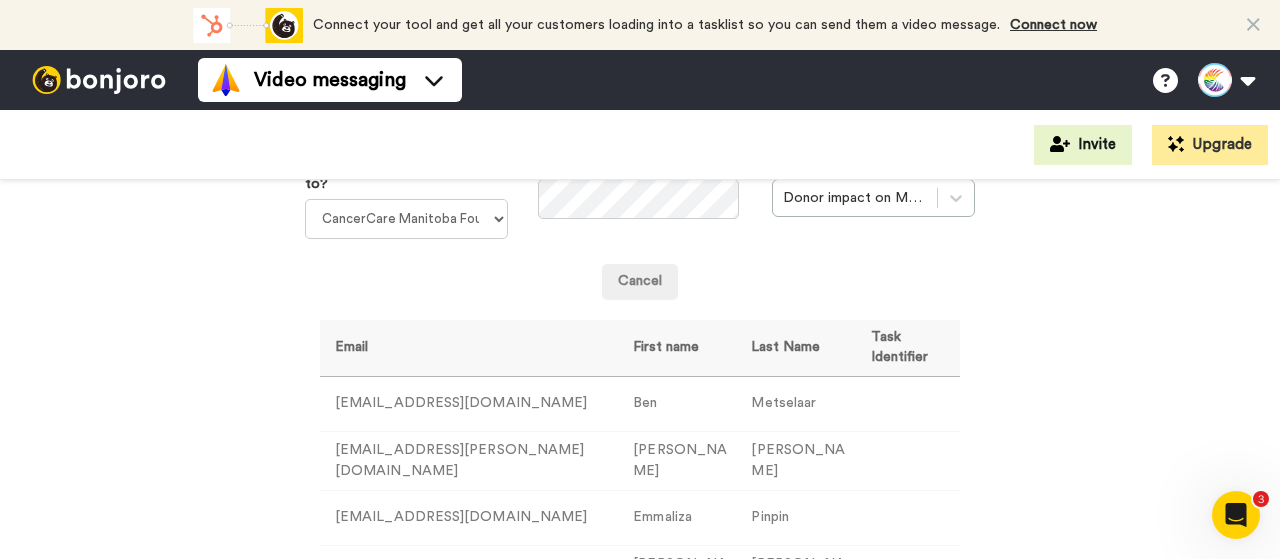 scroll, scrollTop: 176, scrollLeft: 0, axis: vertical 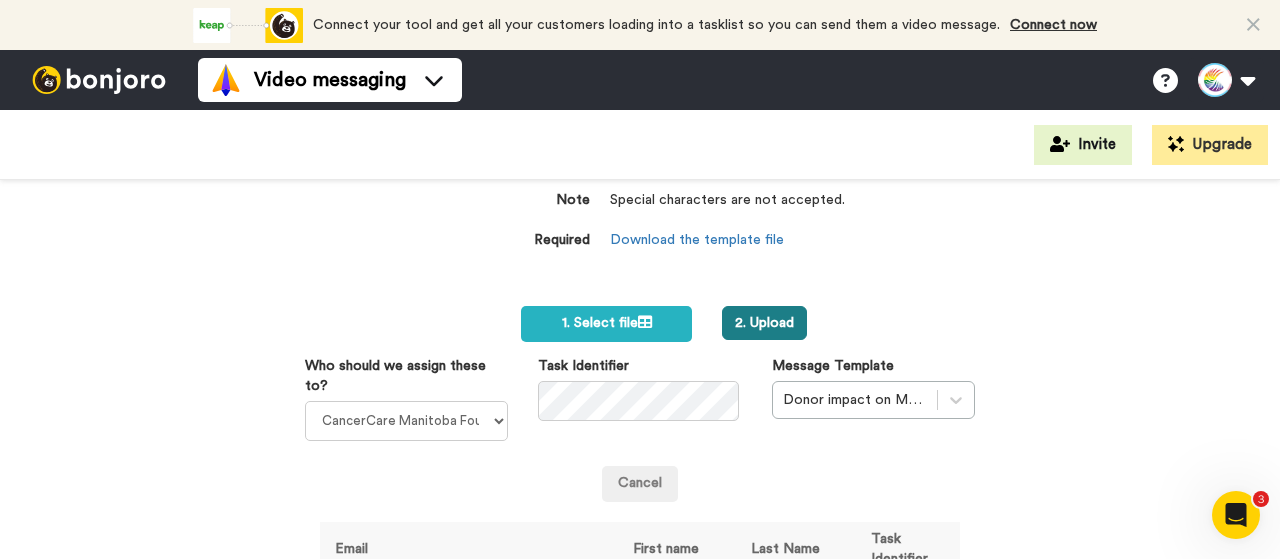 click on "2. Upload" at bounding box center (764, 323) 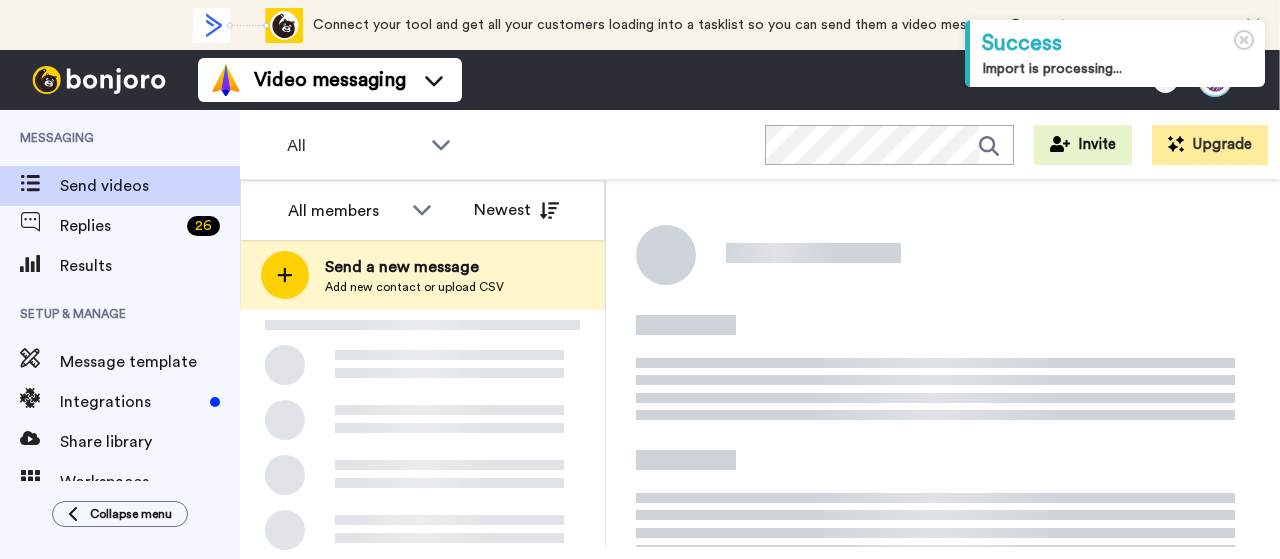 scroll, scrollTop: 0, scrollLeft: 0, axis: both 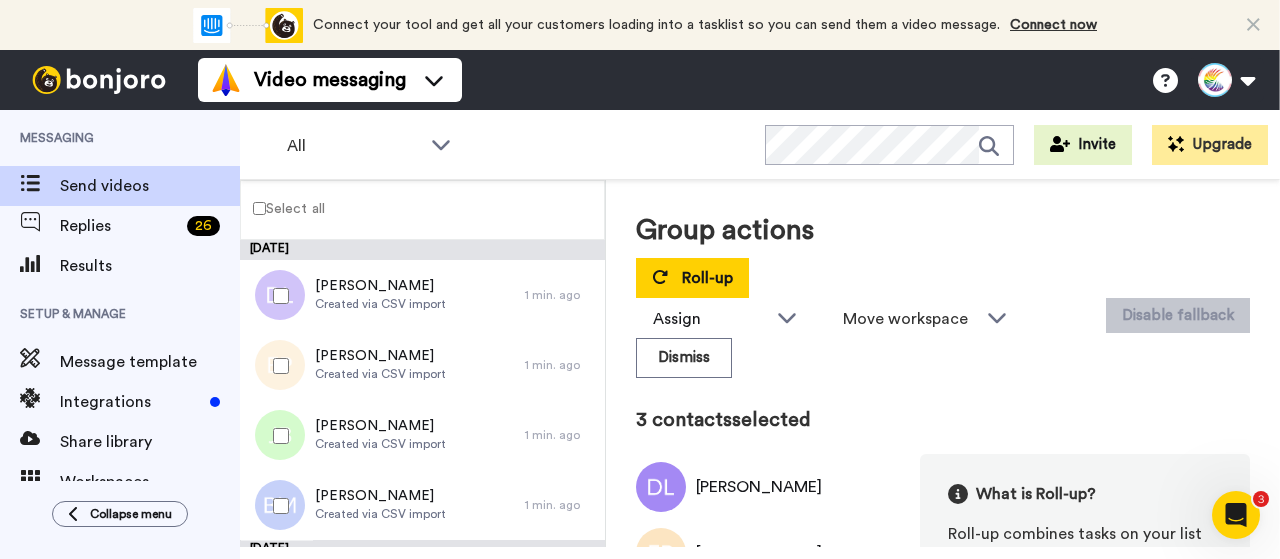 click at bounding box center (277, 506) 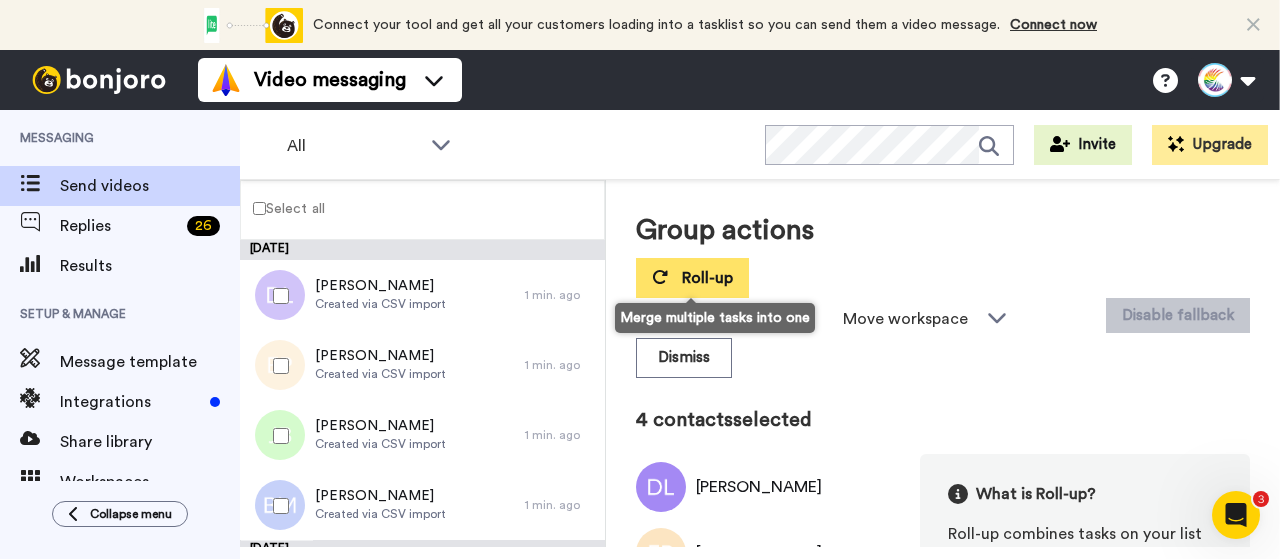 click on "Roll-up" at bounding box center (707, 278) 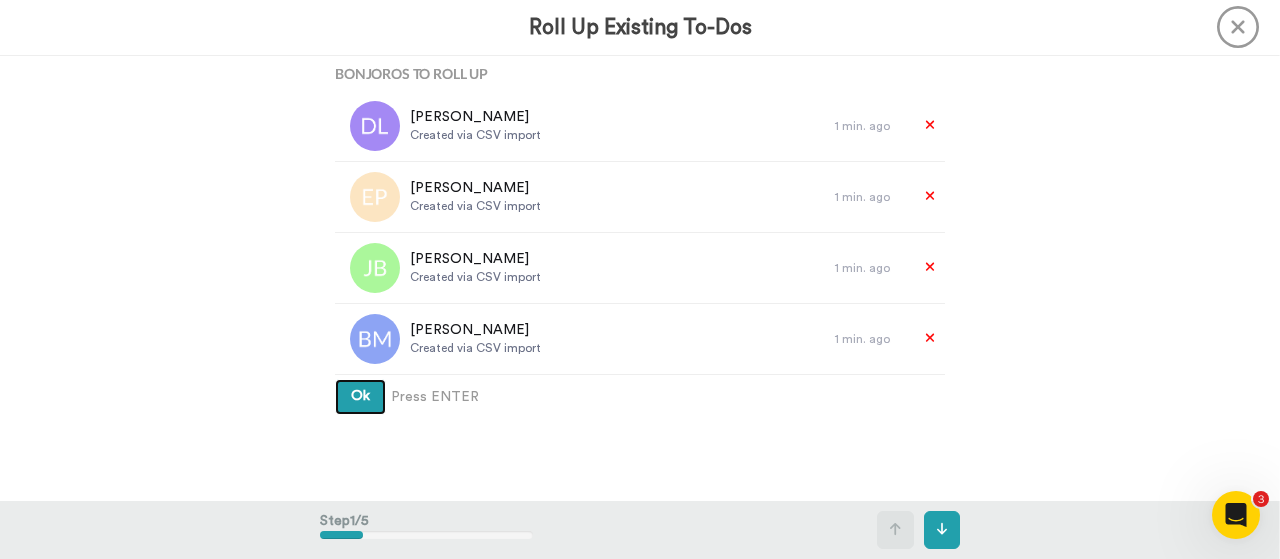 click on "Ok" at bounding box center (360, 397) 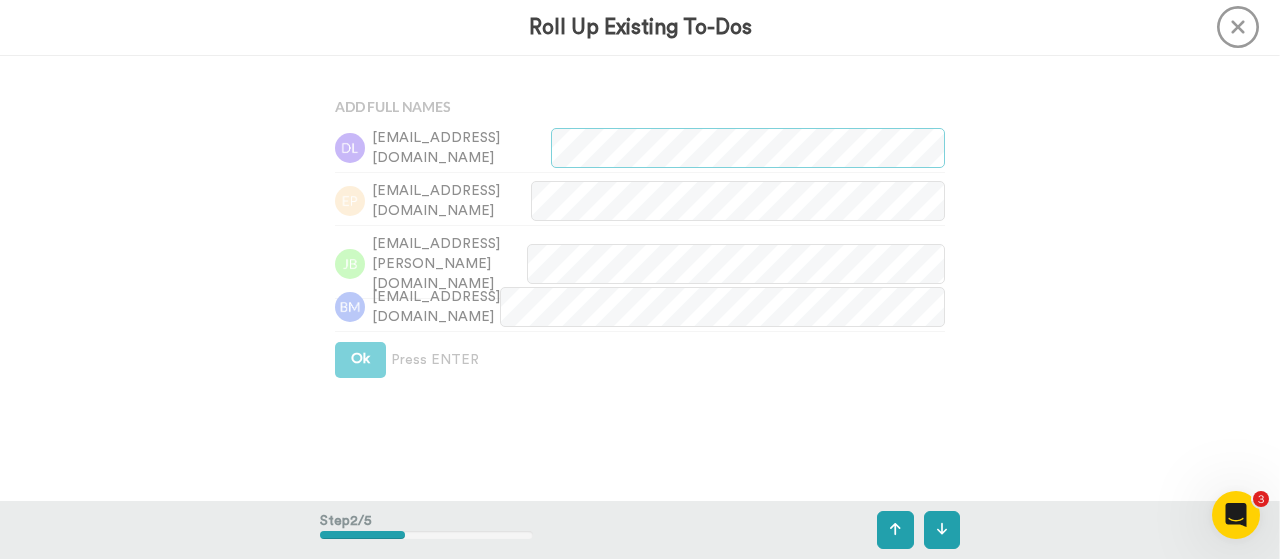 scroll, scrollTop: 431, scrollLeft: 0, axis: vertical 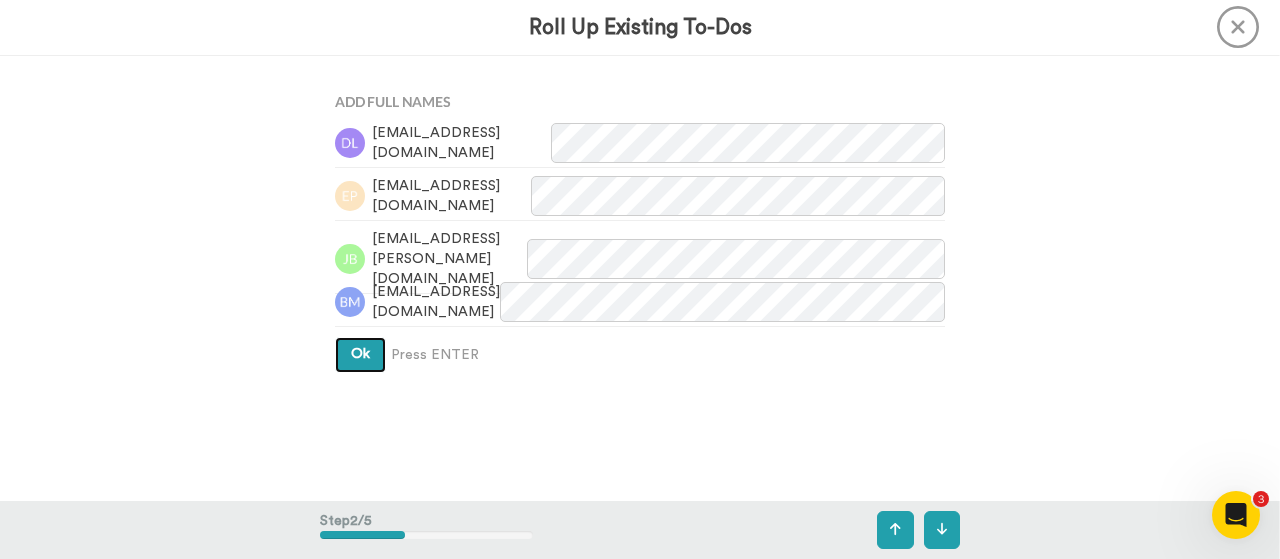 click on "Ok" at bounding box center (360, 355) 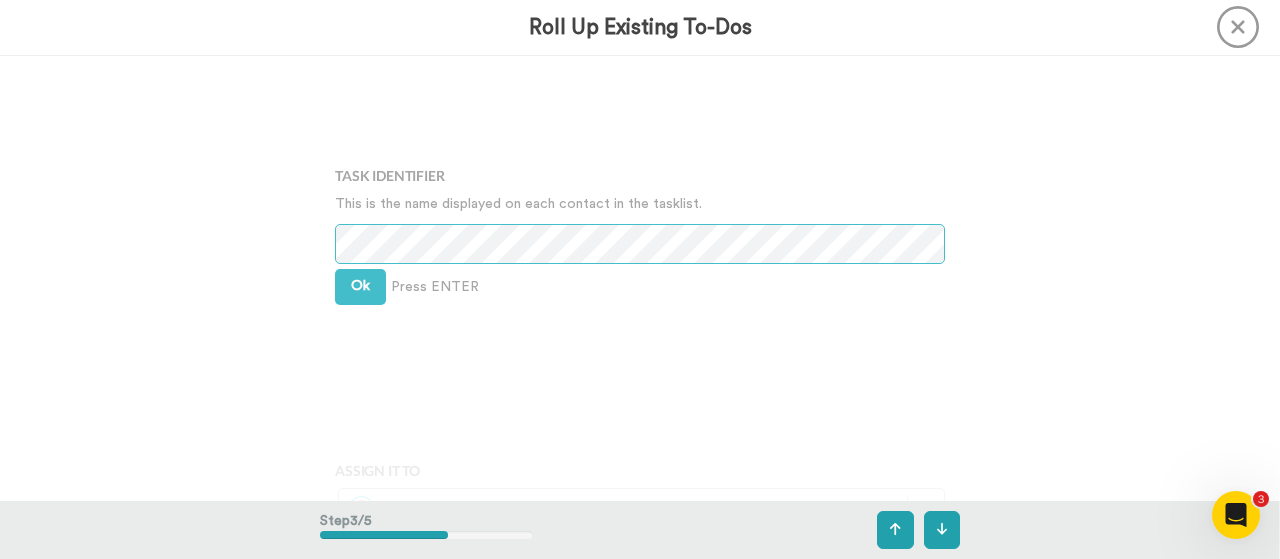 scroll, scrollTop: 765, scrollLeft: 0, axis: vertical 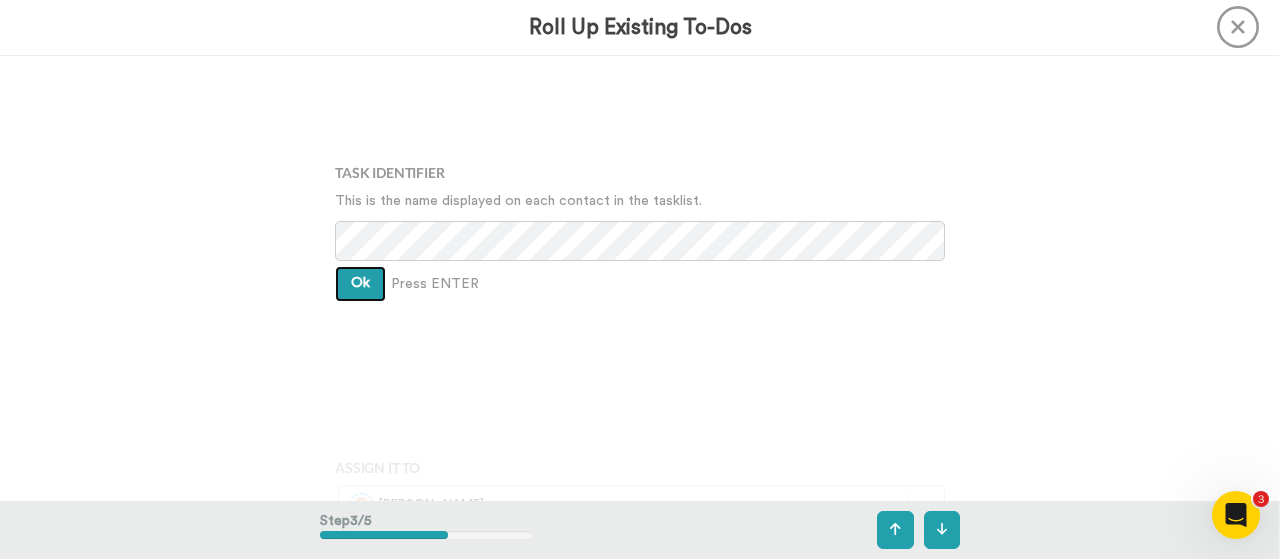 click on "Ok" at bounding box center [360, 283] 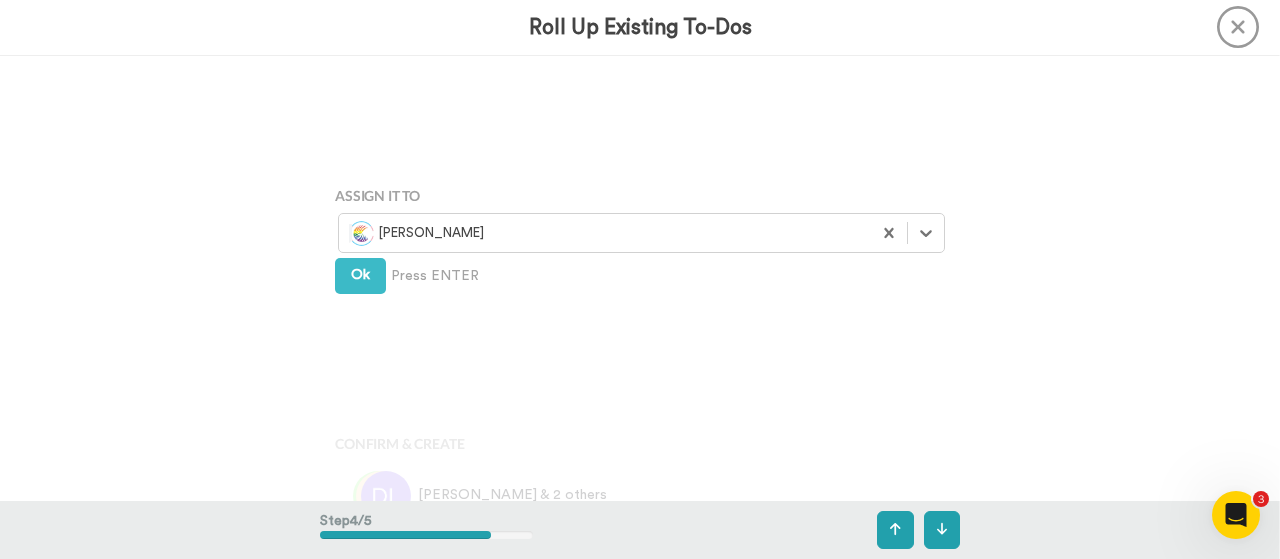 scroll, scrollTop: 1045, scrollLeft: 0, axis: vertical 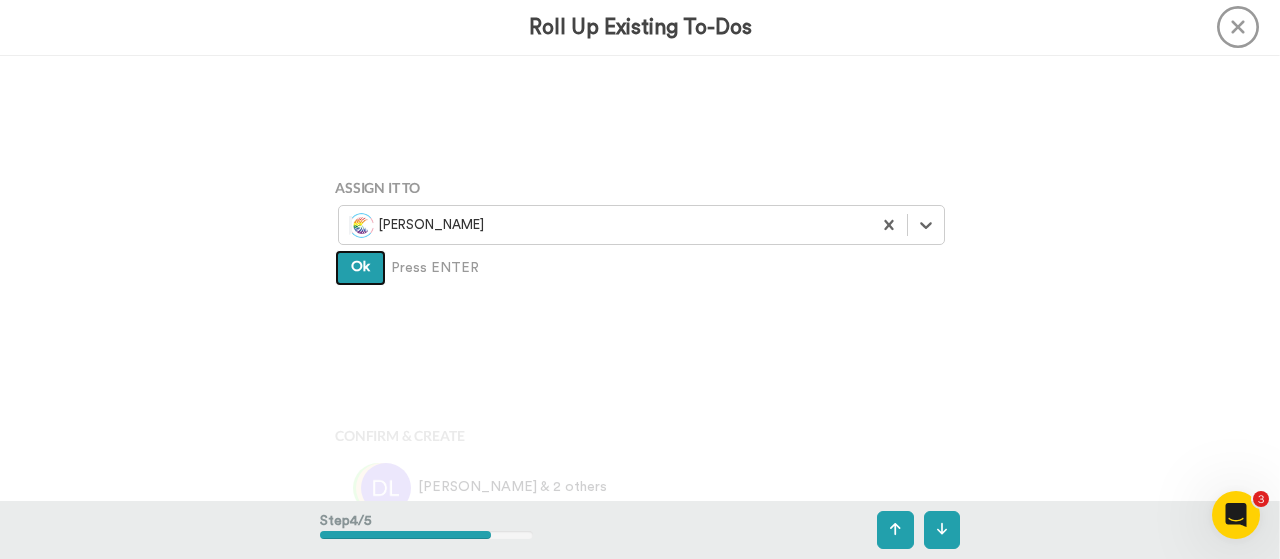 click on "Ok" at bounding box center [360, 267] 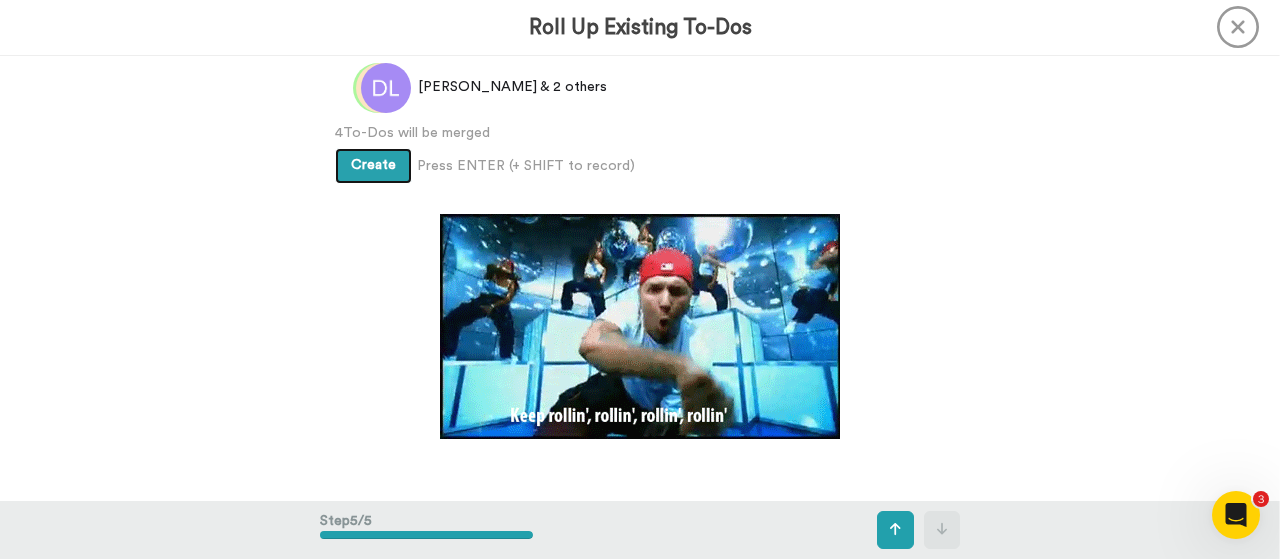 scroll, scrollTop: 1446, scrollLeft: 0, axis: vertical 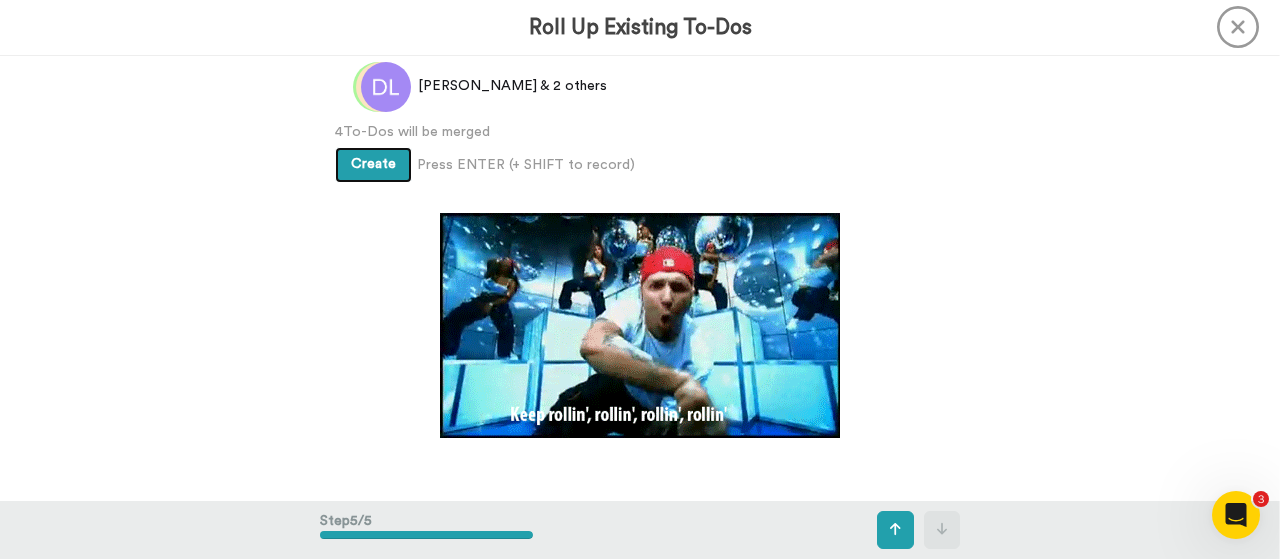 click on "Create" at bounding box center (373, 164) 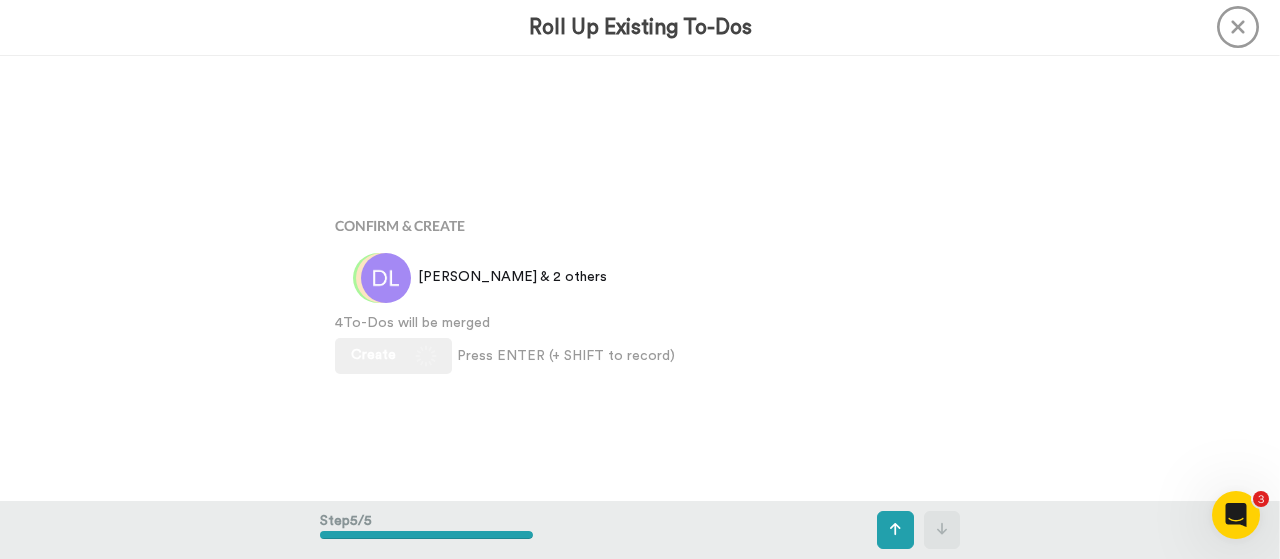 scroll, scrollTop: 1241, scrollLeft: 0, axis: vertical 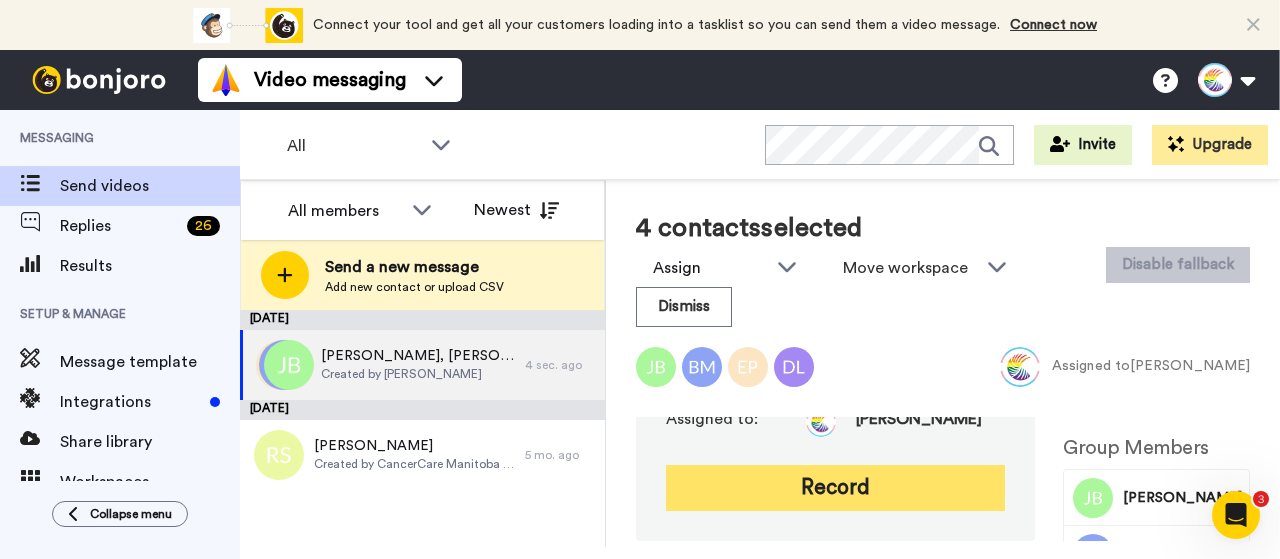 click on "Record" at bounding box center (835, 488) 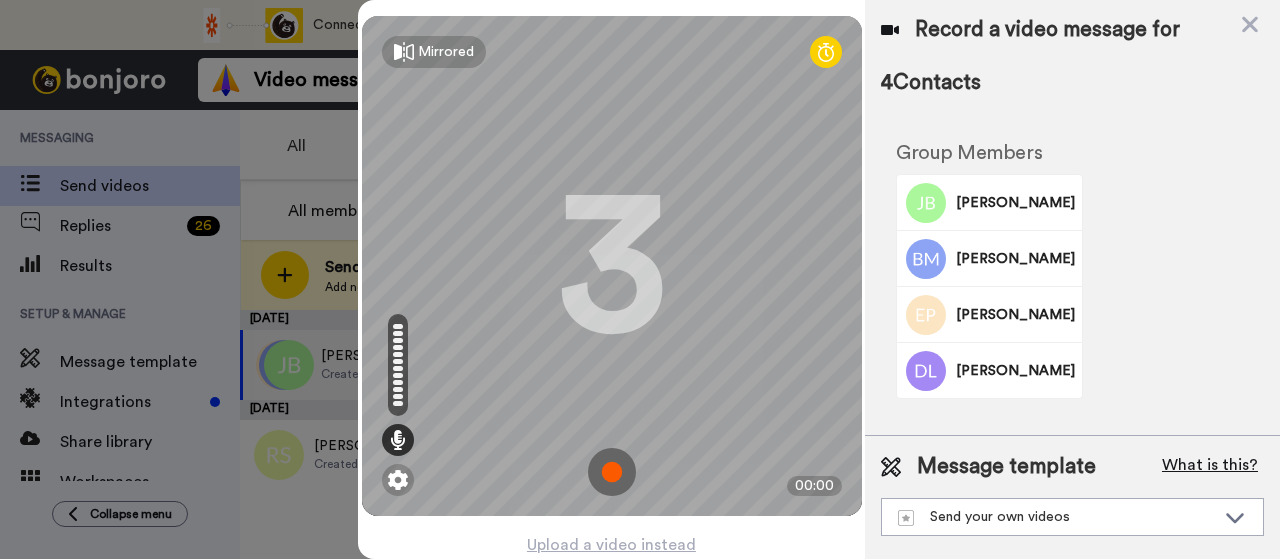 scroll, scrollTop: 1, scrollLeft: 0, axis: vertical 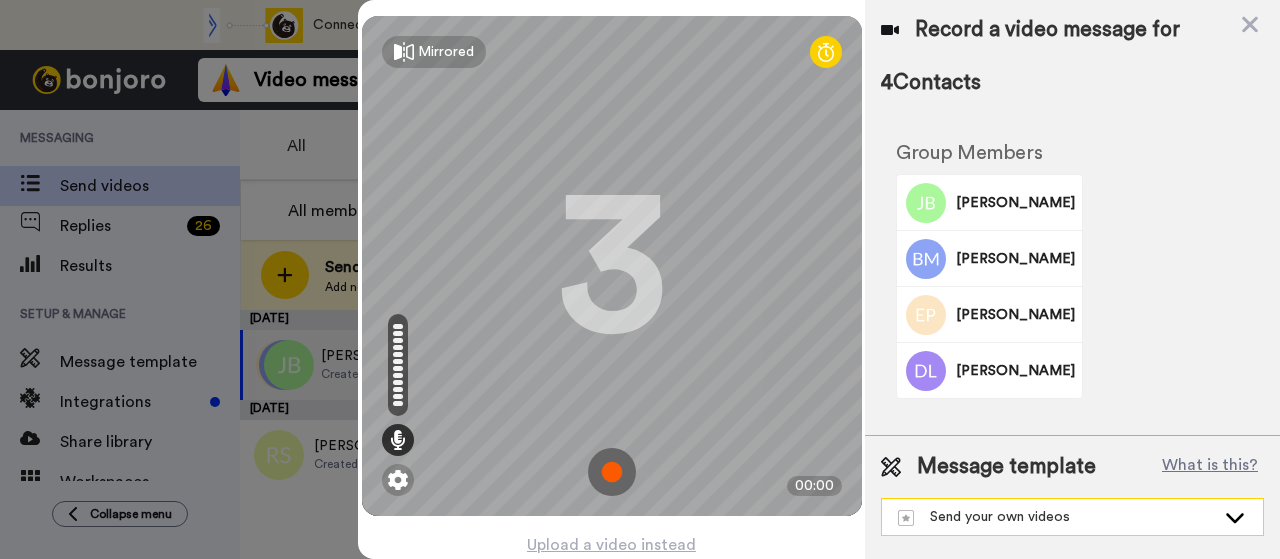 click on "Send your own videos" at bounding box center [1056, 517] 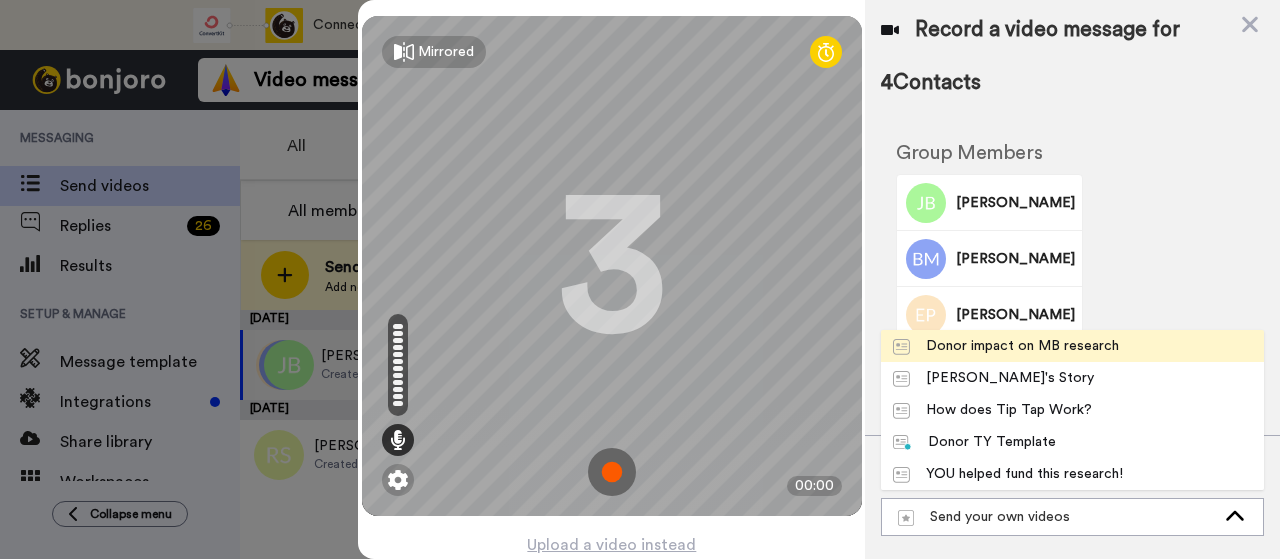 click on "Donor impact on MB research" at bounding box center (1006, 346) 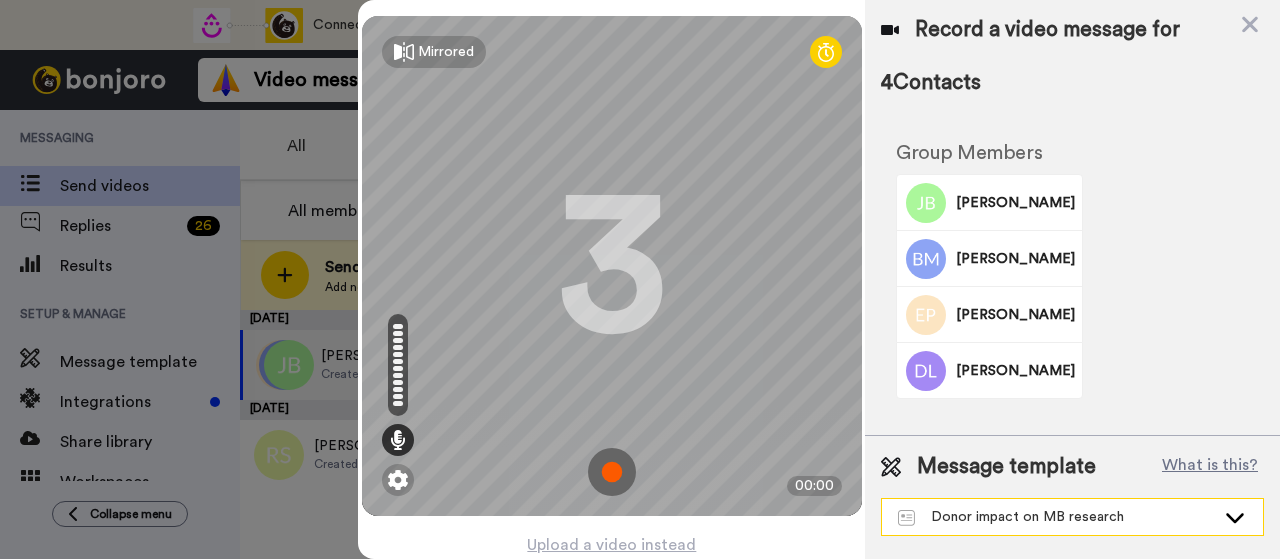 click on "Donor impact on MB research" at bounding box center (1056, 517) 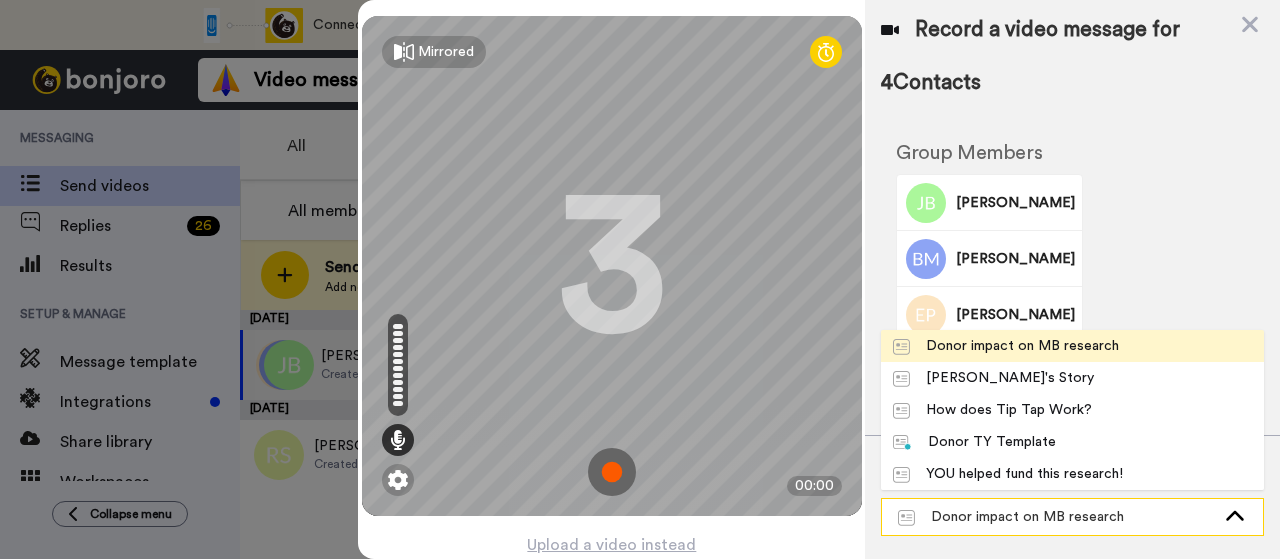 click on "Donor impact on MB research" at bounding box center [1056, 517] 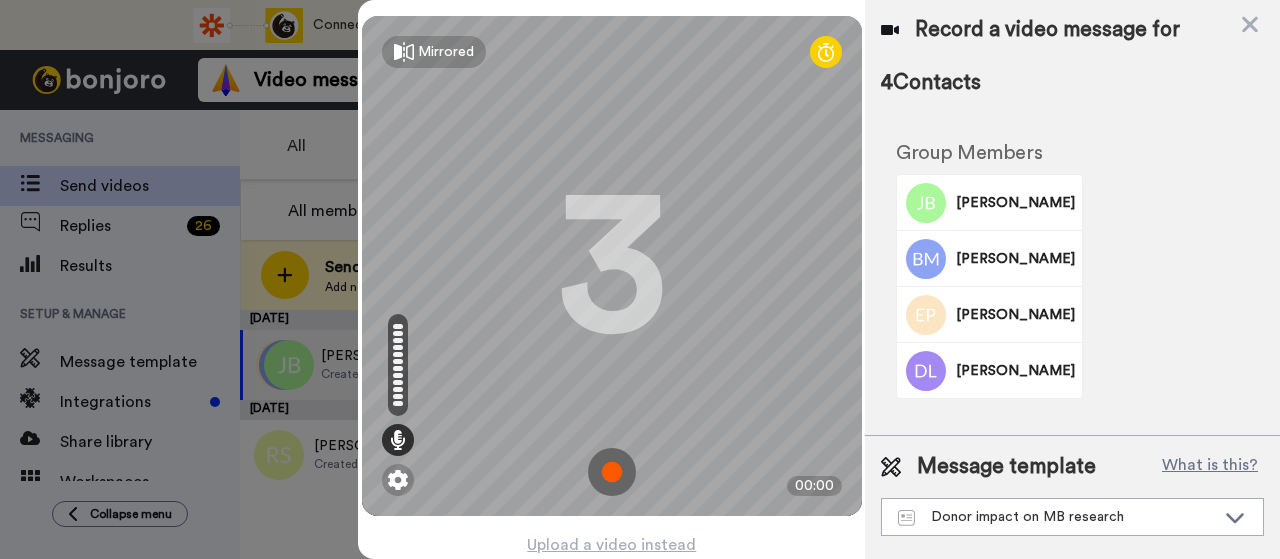click at bounding box center [612, 472] 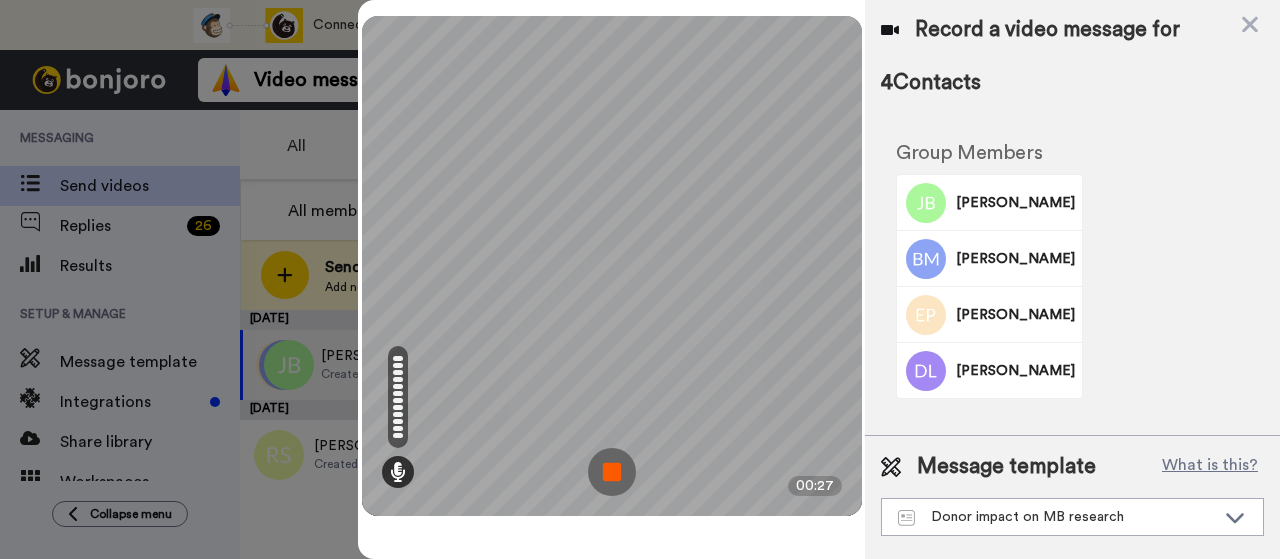 click at bounding box center (612, 472) 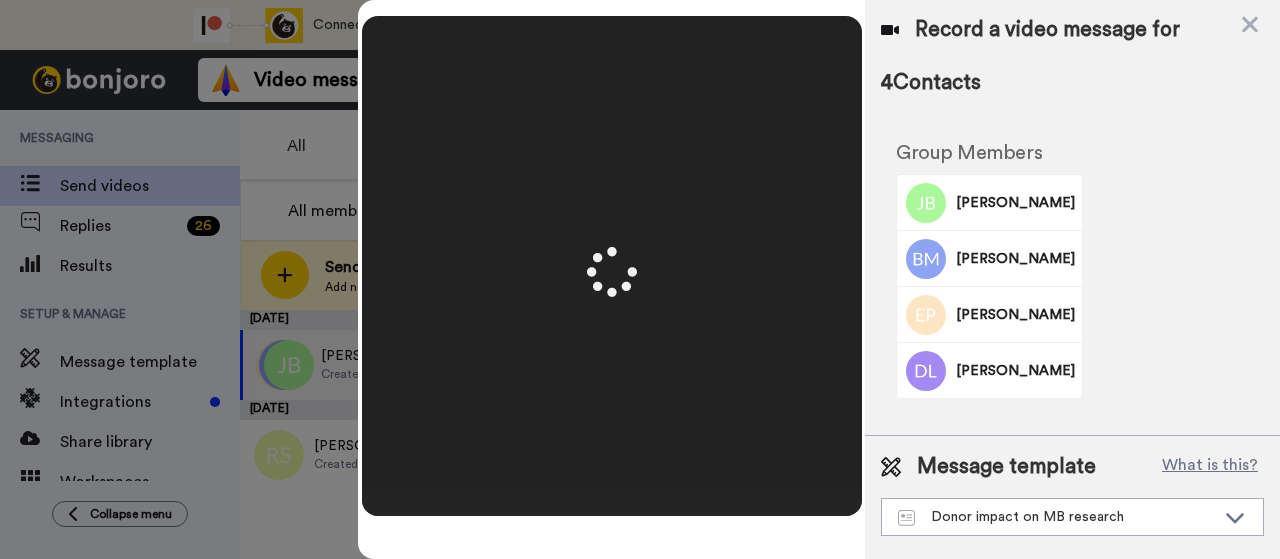 scroll, scrollTop: 0, scrollLeft: 0, axis: both 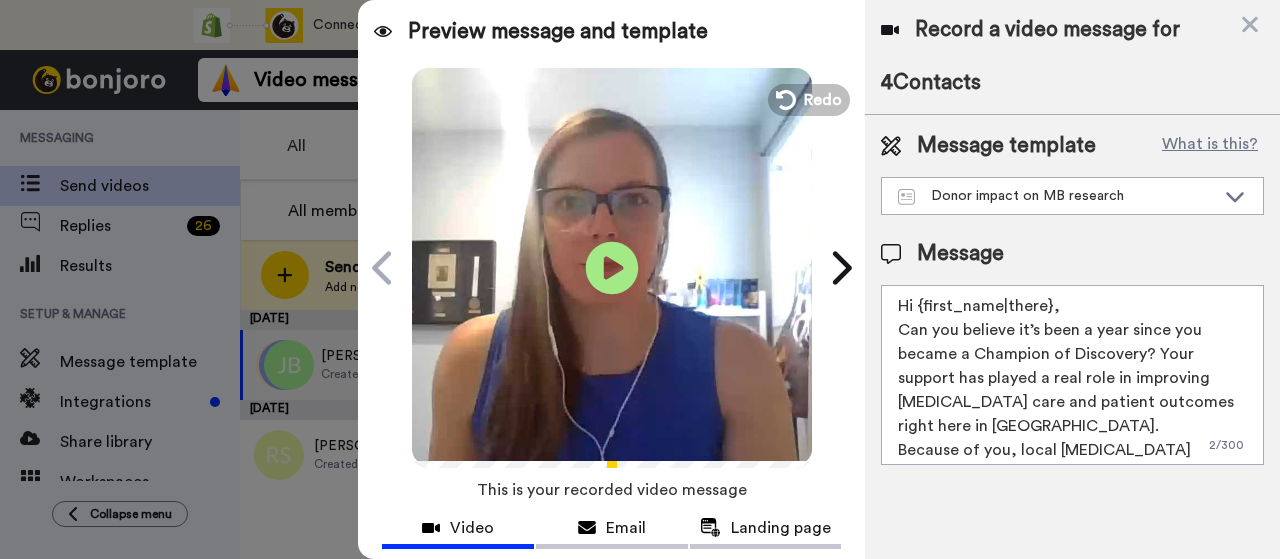 click on "Play/Pause" 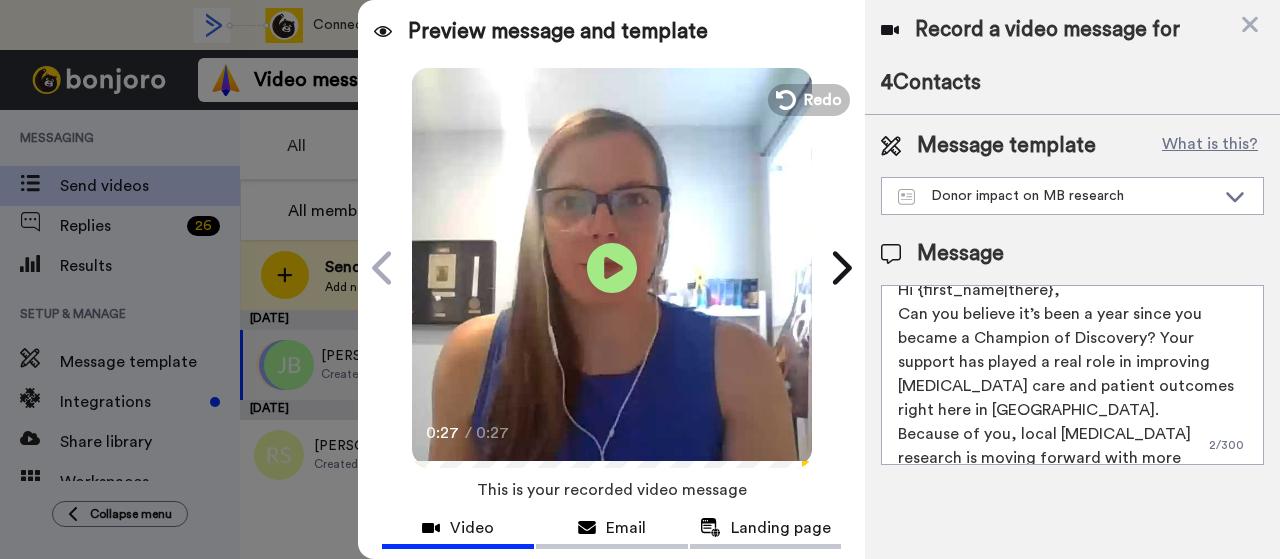 scroll, scrollTop: 0, scrollLeft: 0, axis: both 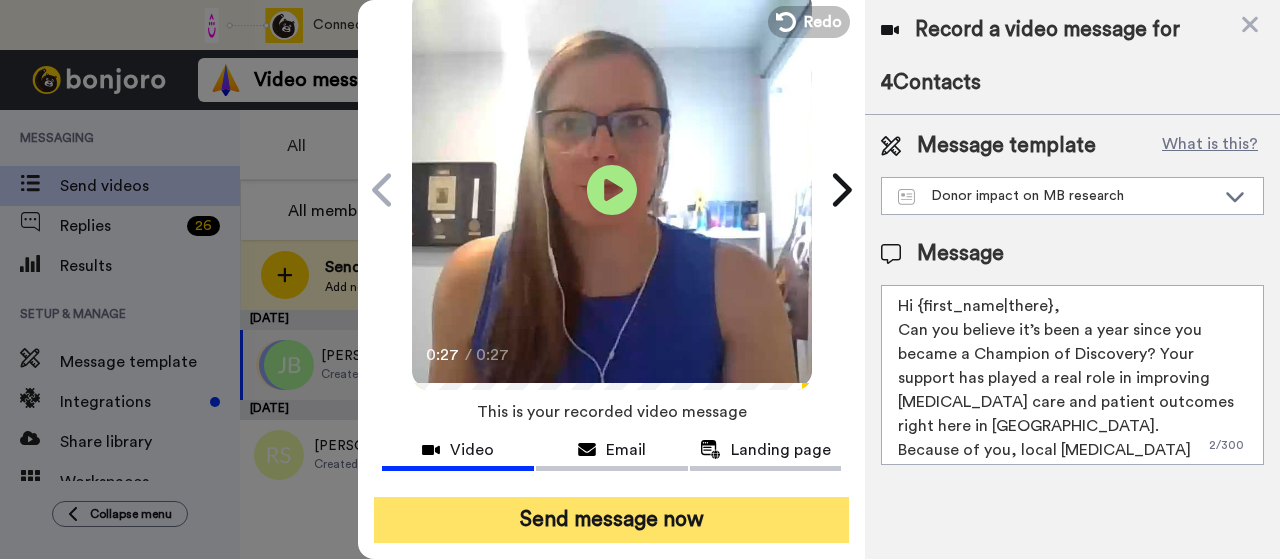 click on "Send message now" at bounding box center [611, 520] 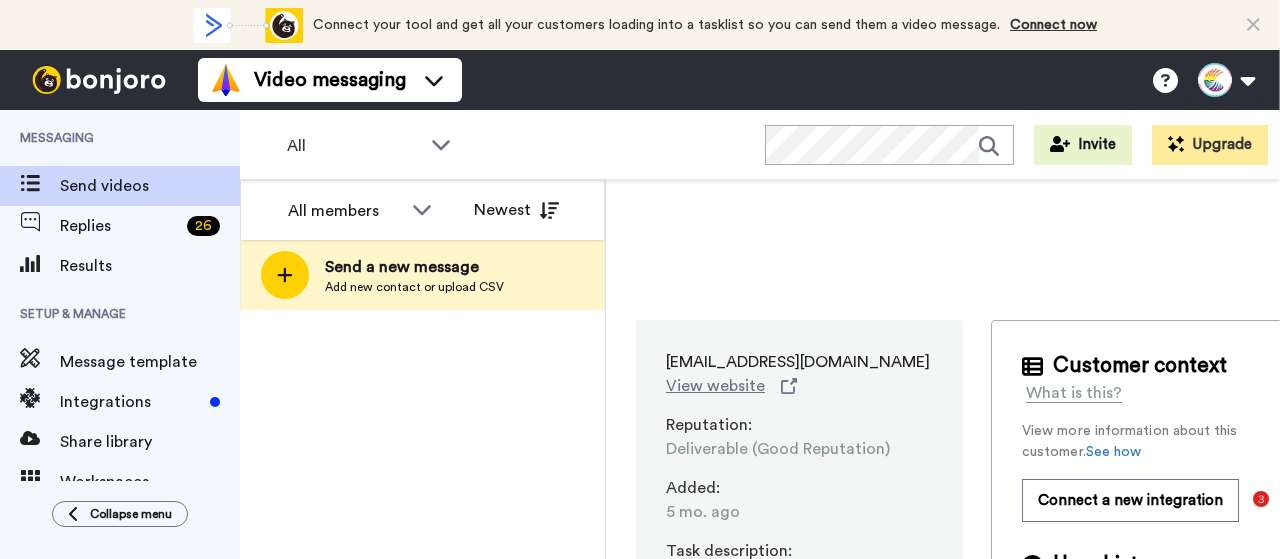scroll, scrollTop: 0, scrollLeft: 0, axis: both 